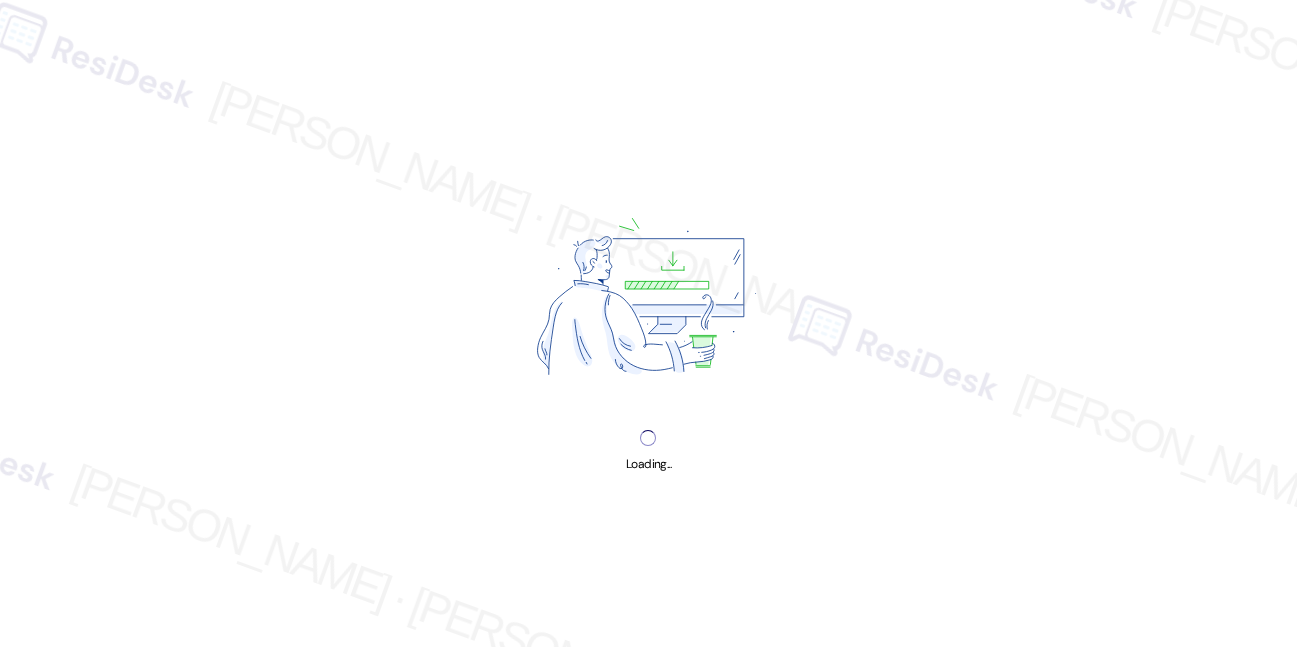 scroll, scrollTop: 0, scrollLeft: 0, axis: both 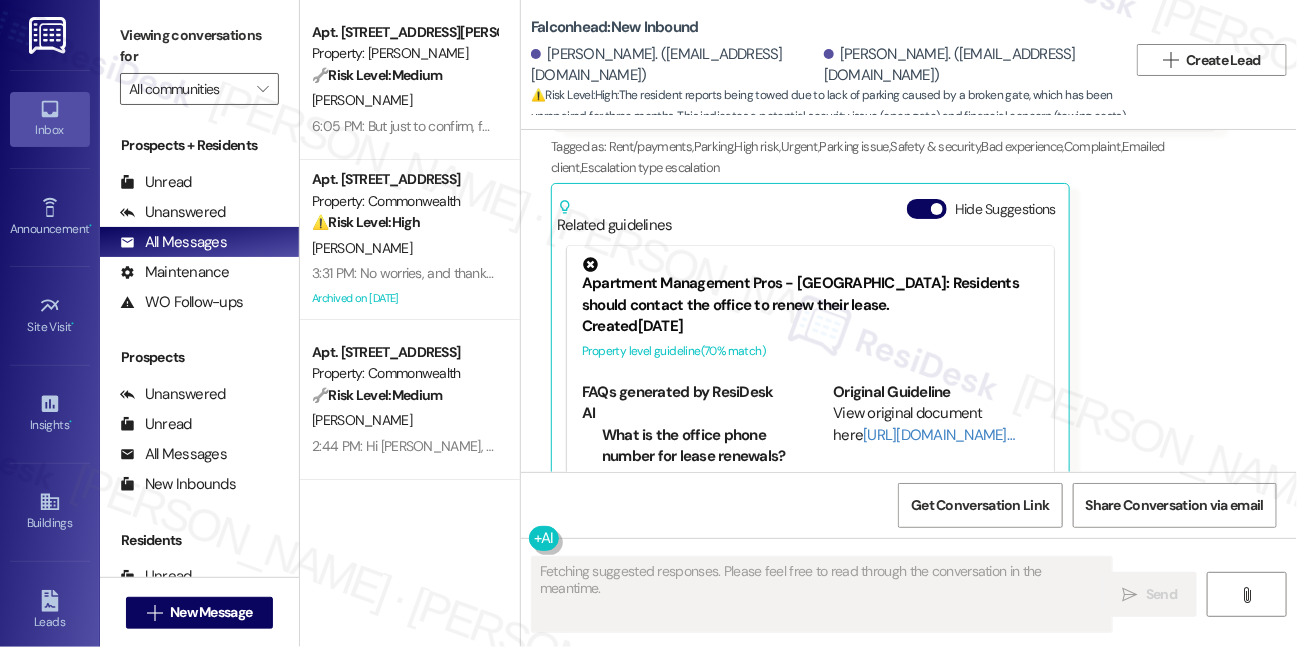 click on "Viewing conversations for" at bounding box center [199, 46] 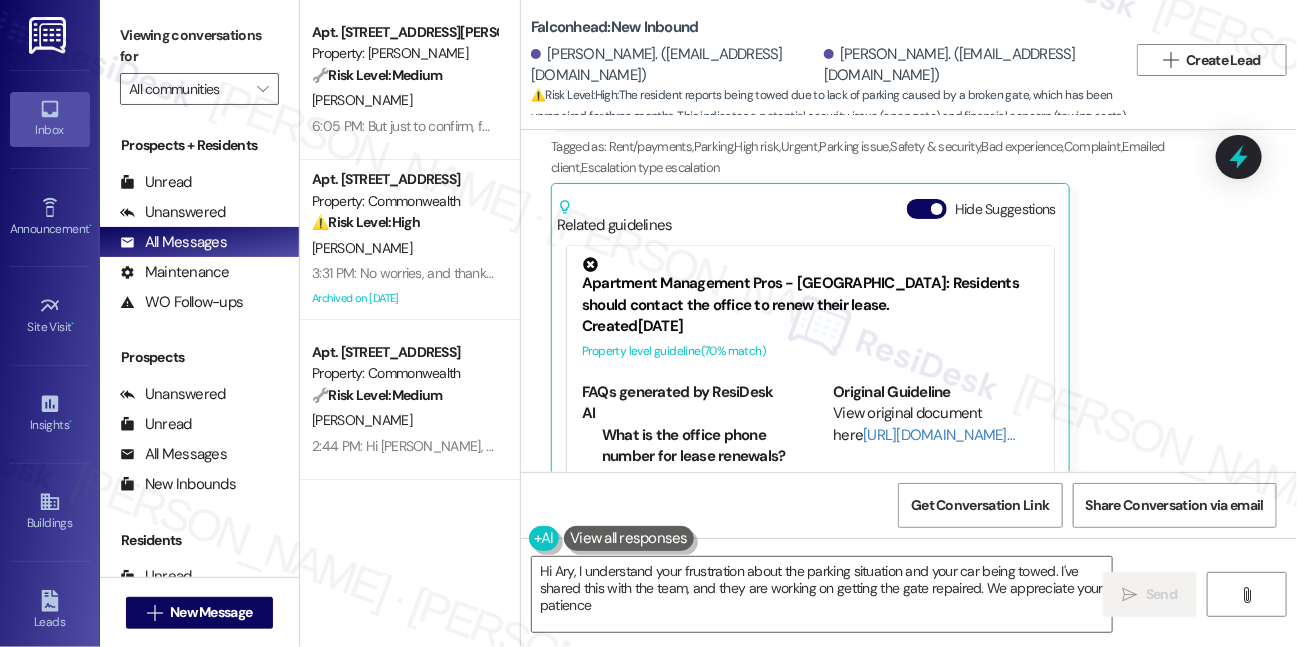 type on "Hi Ary, I understand your frustration about the parking situation and your car being towed. I've shared this with the team, and they are working on getting the gate repaired. We appreciate your patience!" 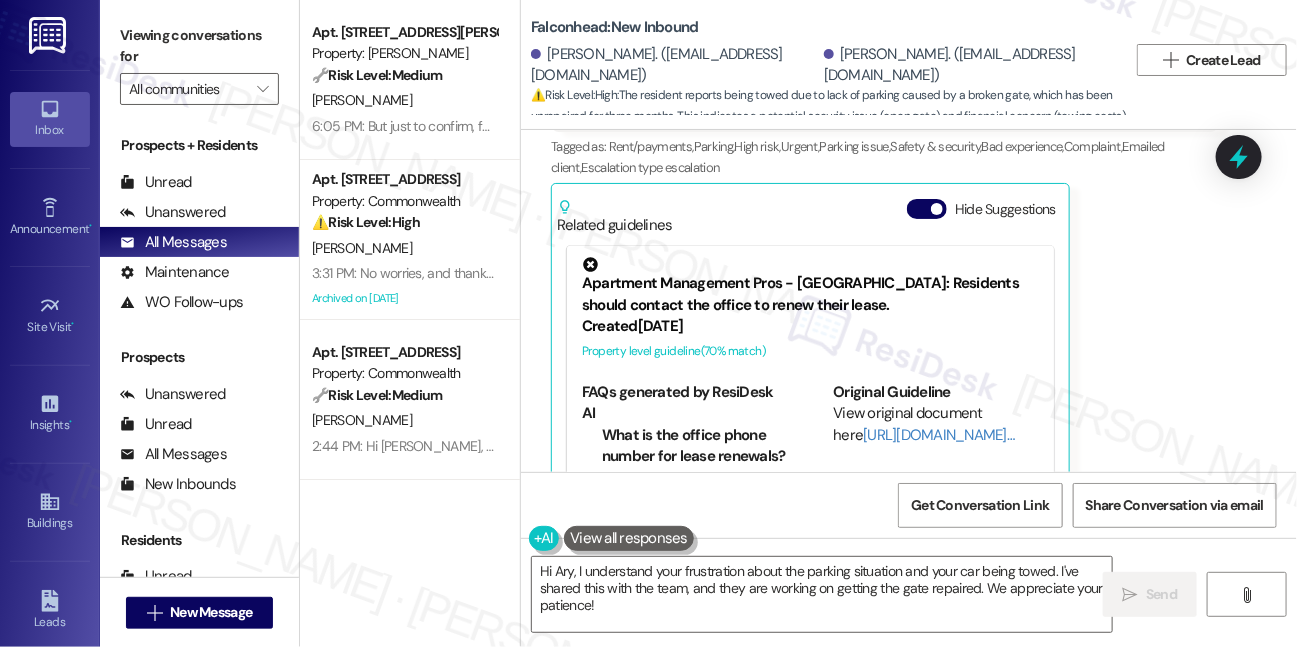 scroll, scrollTop: 4015, scrollLeft: 0, axis: vertical 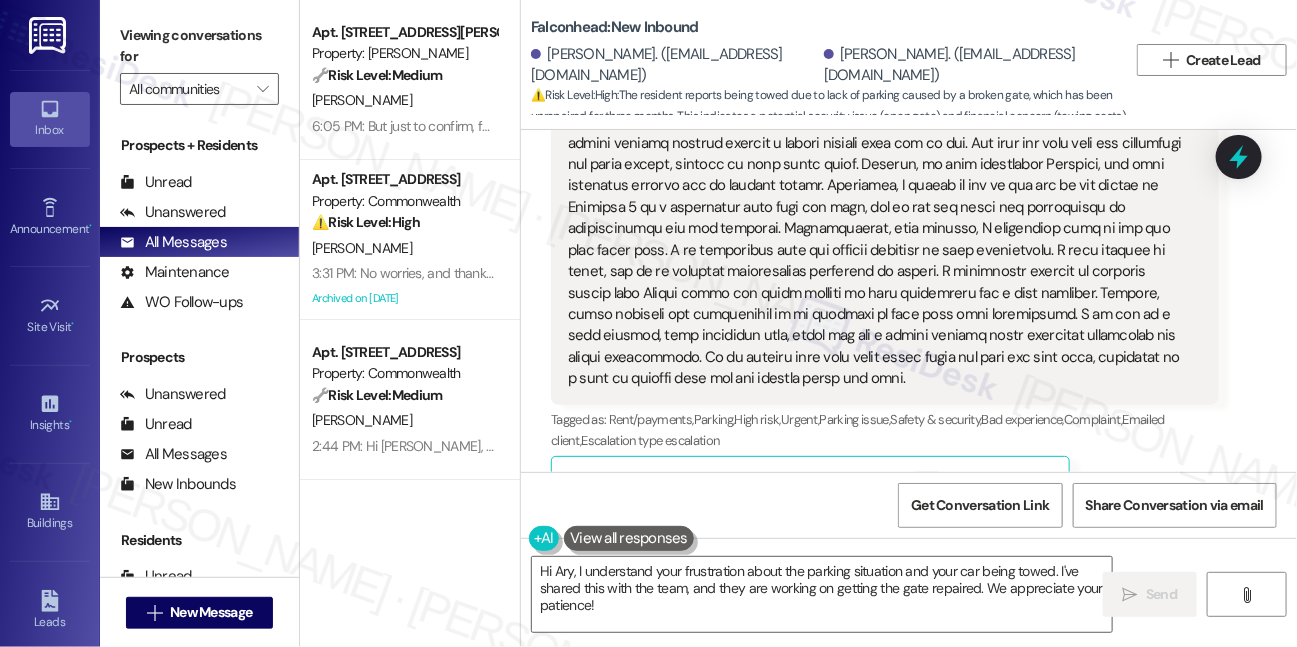 click on "Hide Suggestions" at bounding box center (927, 482) 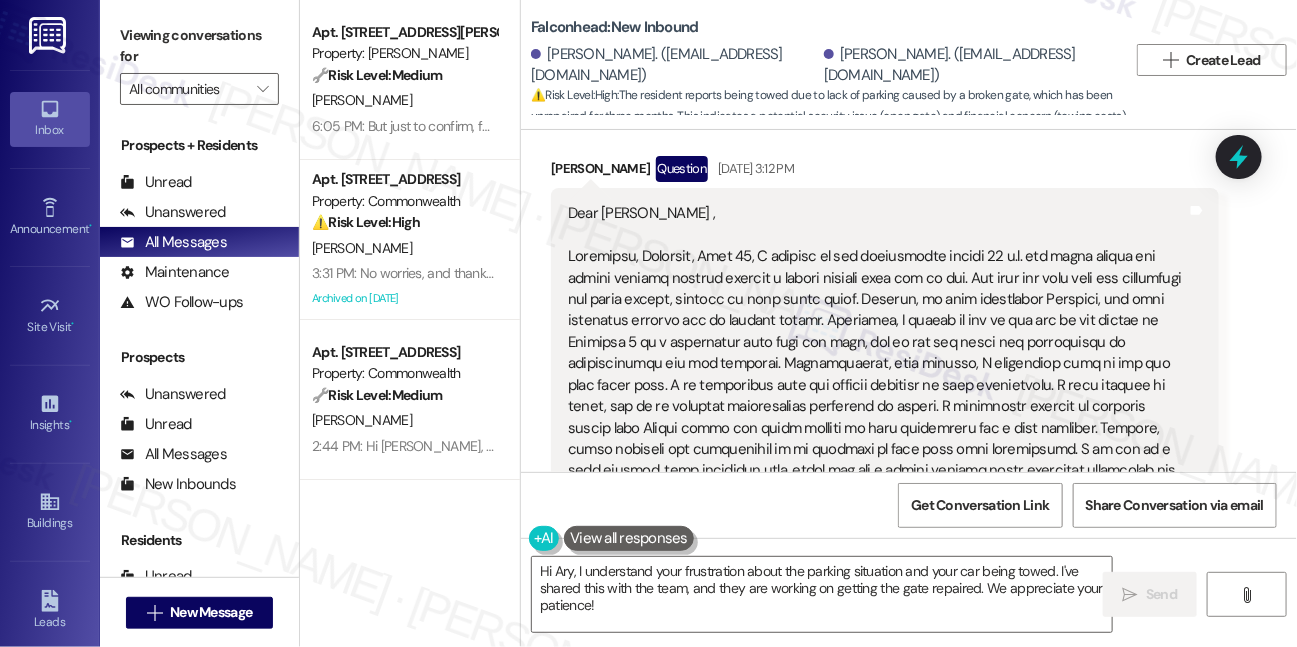 scroll, scrollTop: 3742, scrollLeft: 0, axis: vertical 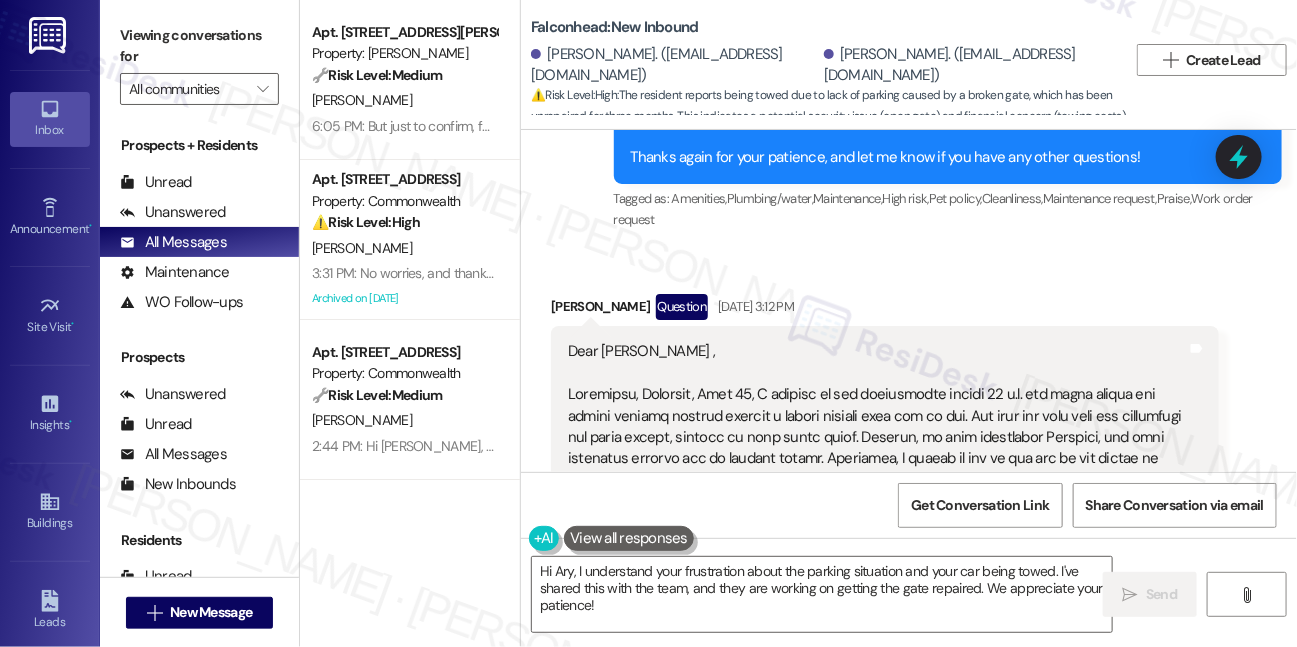 type 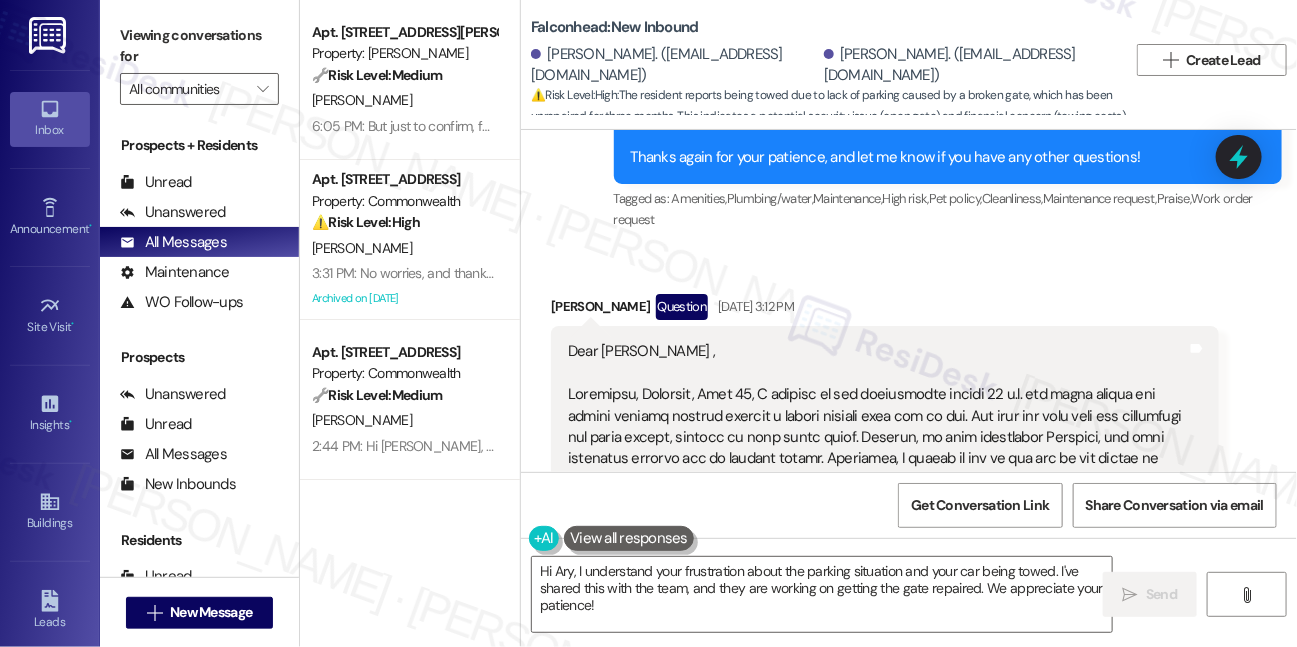 scroll, scrollTop: 1211, scrollLeft: 0, axis: vertical 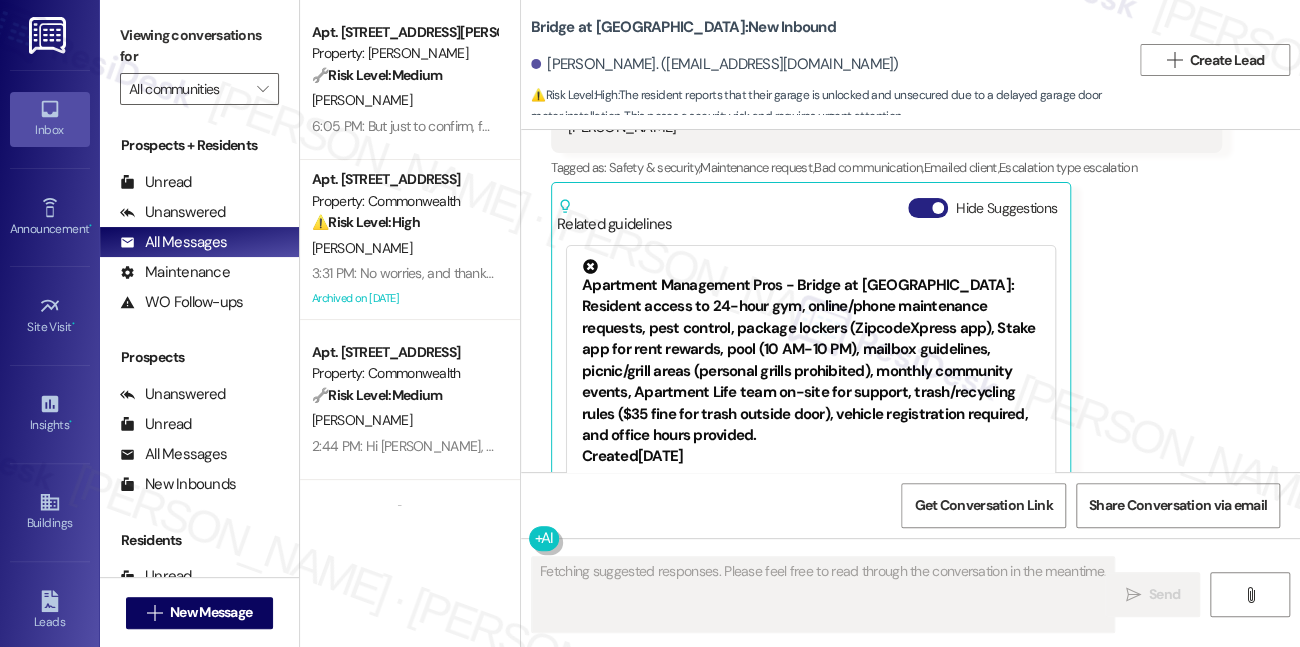 click at bounding box center (938, 208) 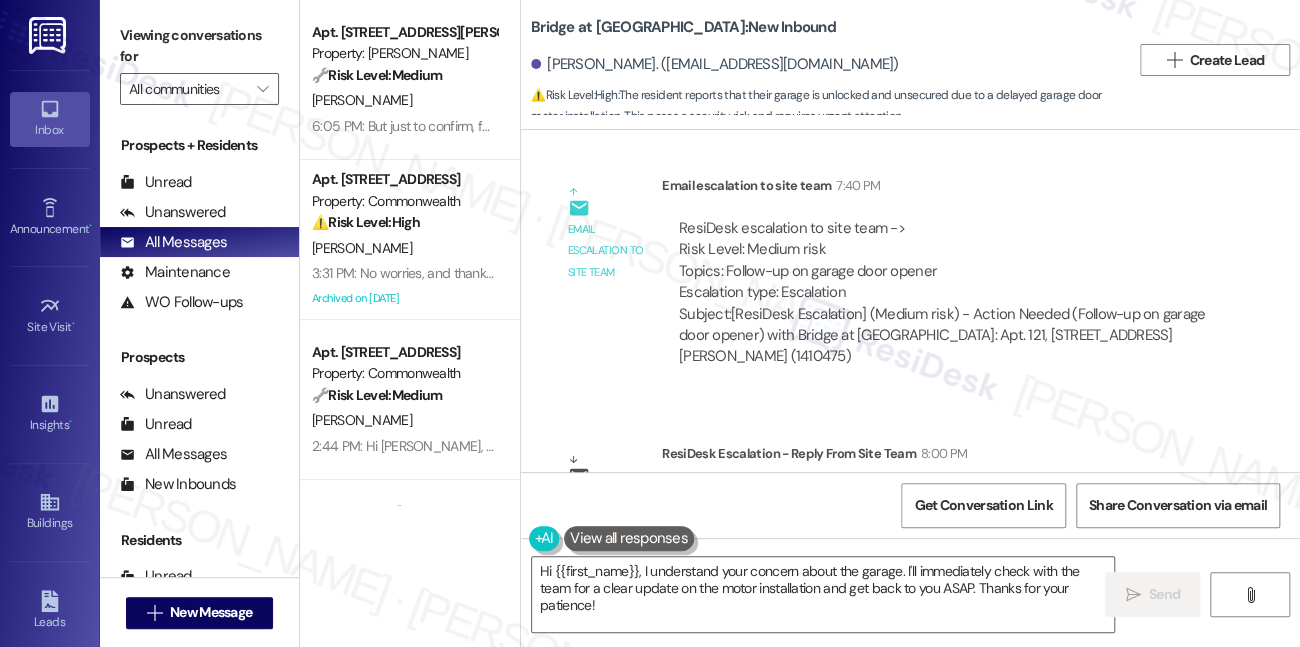 scroll, scrollTop: 2165, scrollLeft: 0, axis: vertical 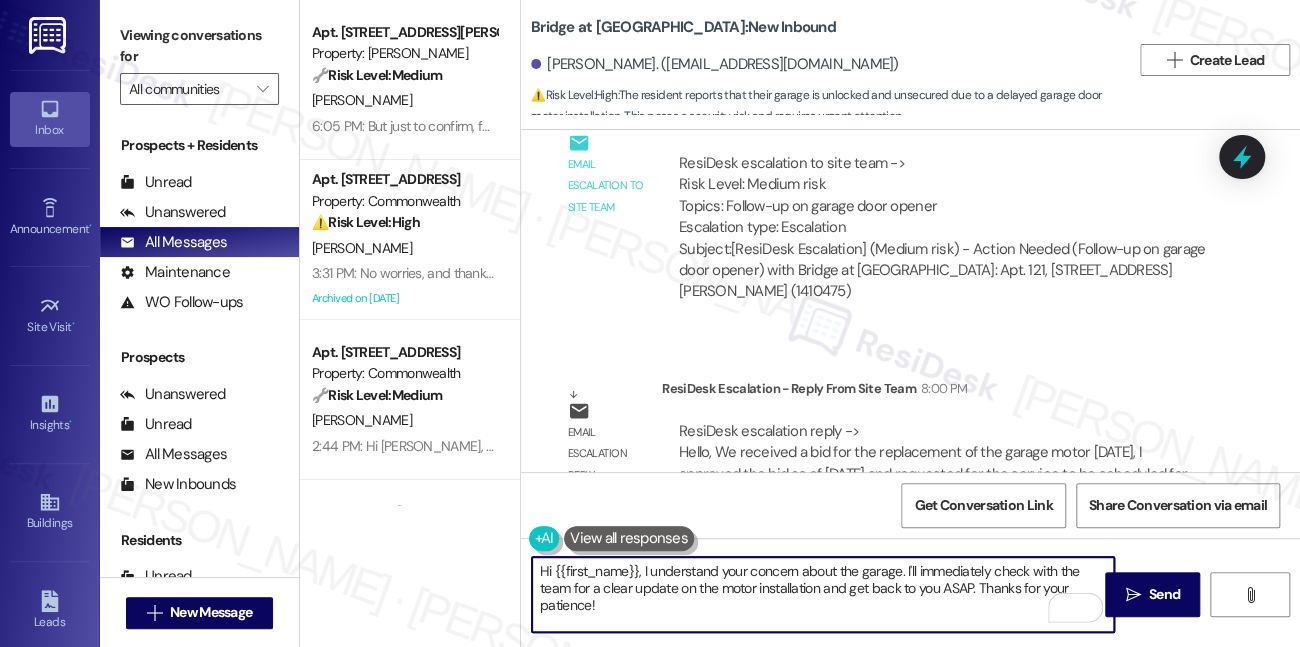 drag, startPoint x: 694, startPoint y: 603, endPoint x: 645, endPoint y: 562, distance: 63.89053 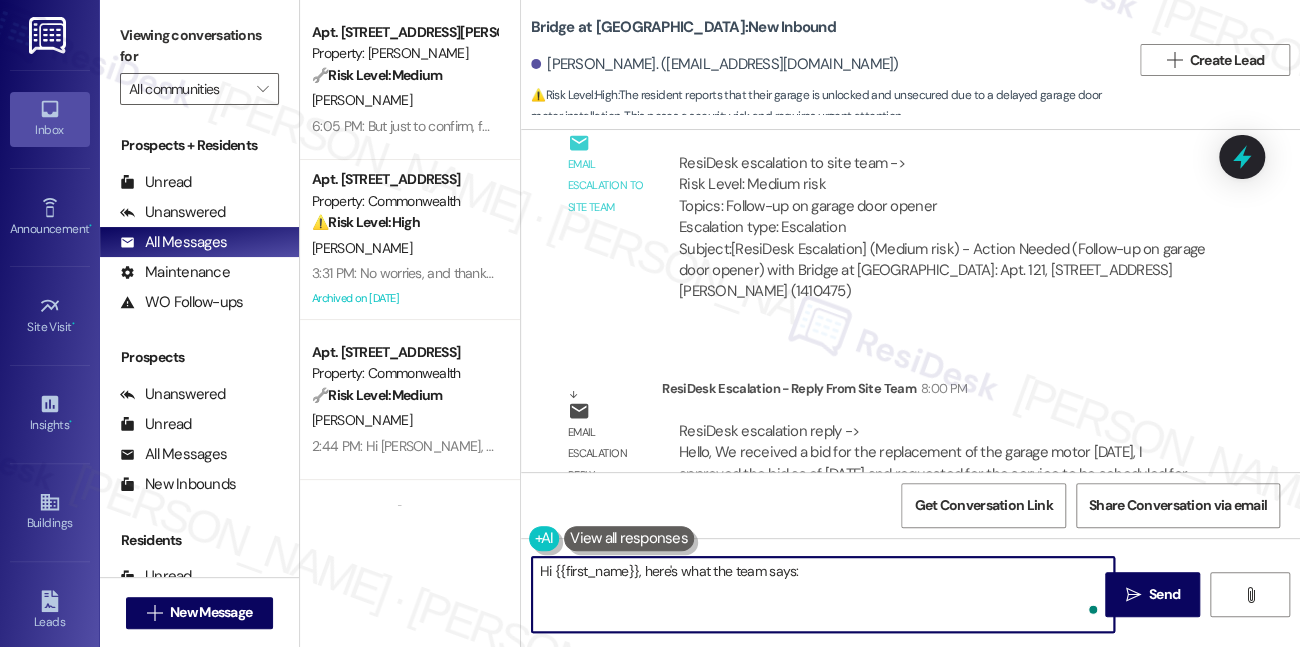 paste on "We received a bid for the replacement of the garage motor [DATE], I approved the bid as of [DATE] and requested for the service to be scheduled for [DATE]. The reason for not contacting the resident is [PERSON_NAME] due to no confirmation from the 3rd party company confirming when they will be out. However, you can let him know that it has been approved and hopefully can be replaced [DATE], if not [DATE] being the latest." 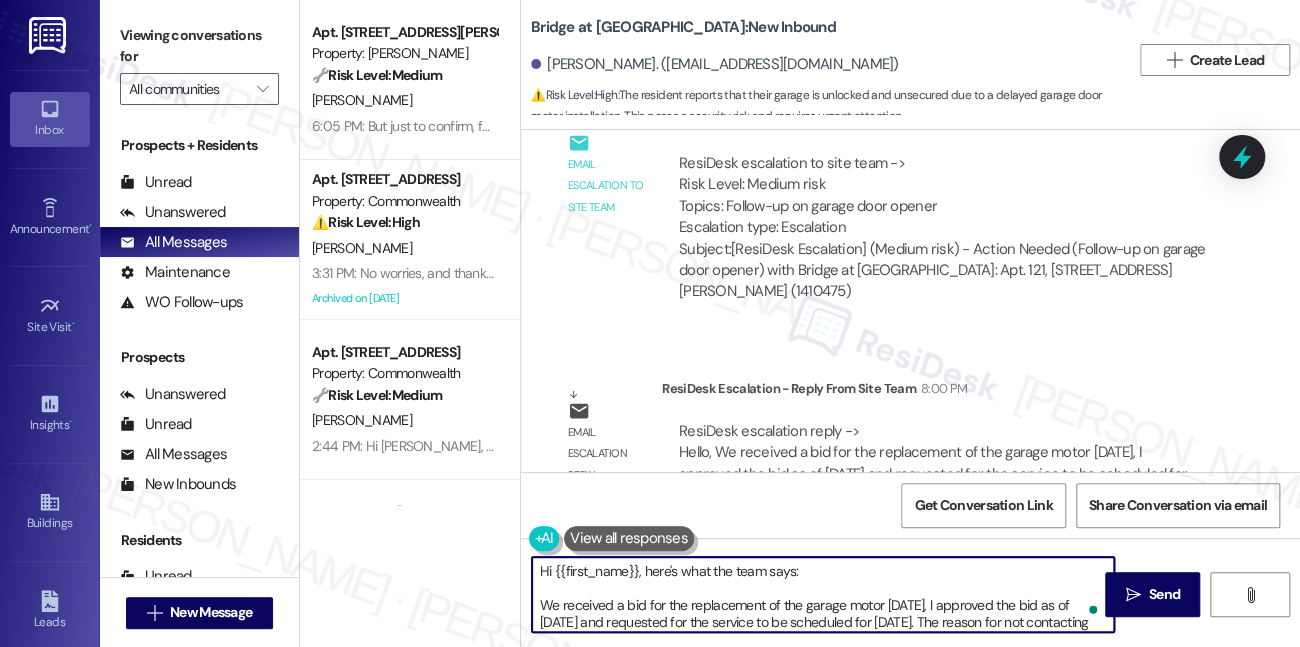 scroll, scrollTop: 50, scrollLeft: 0, axis: vertical 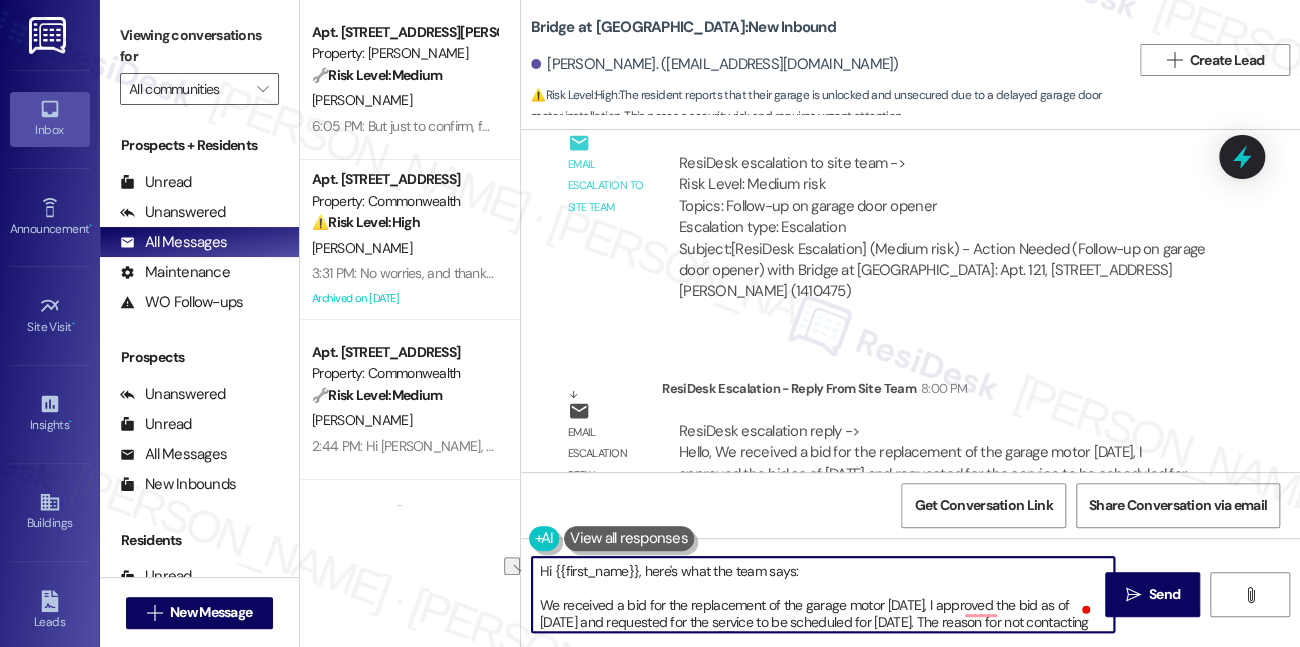 drag, startPoint x: 545, startPoint y: 607, endPoint x: 645, endPoint y: 568, distance: 107.33592 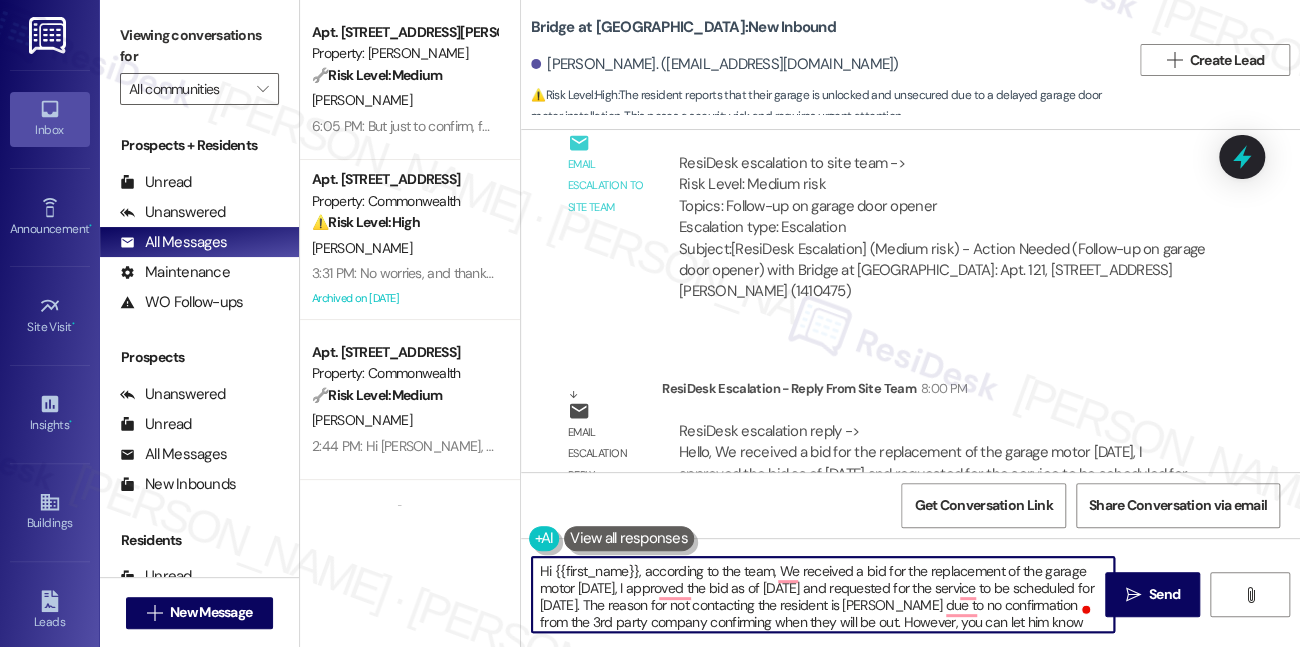 drag, startPoint x: 664, startPoint y: 568, endPoint x: 799, endPoint y: 588, distance: 136.47343 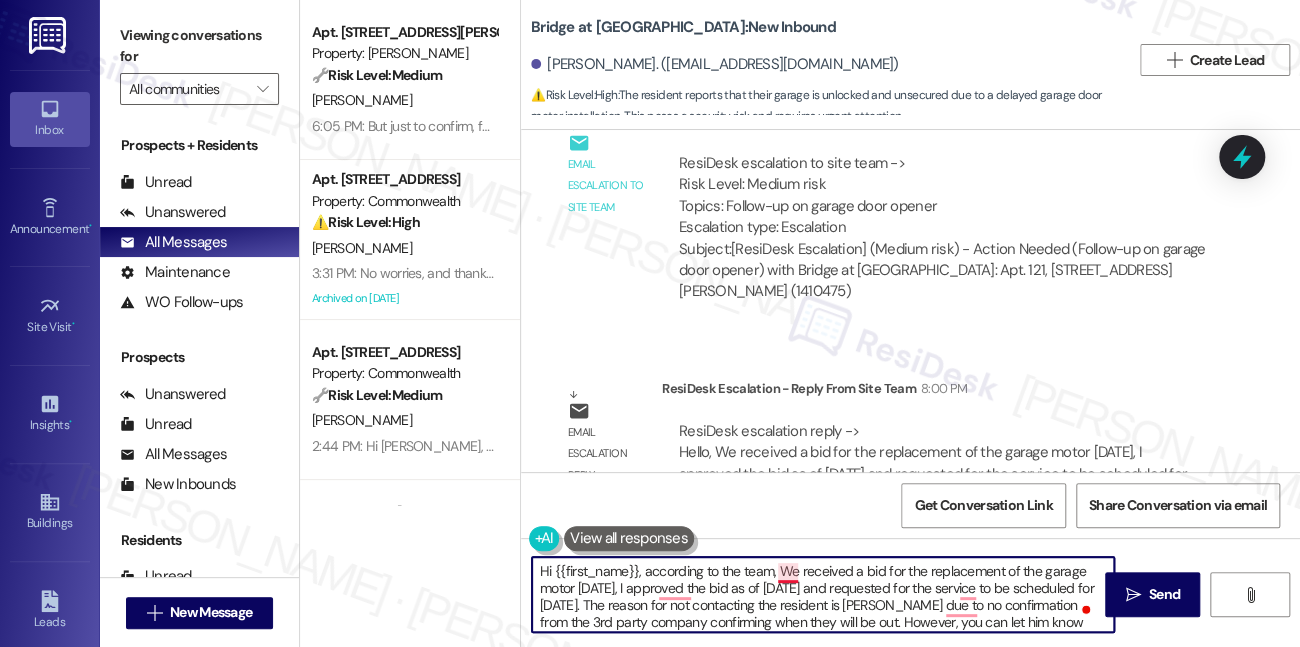 click on "Hi {{first_name}}, according to the team, We received a bid for the replacement of the garage motor [DATE], I approved the bid as of [DATE] and requested for the service to be scheduled for [DATE]. The reason for not contacting the resident is [PERSON_NAME] due to no confirmation from the 3rd party company confirming when they will be out. However, you can let him know that it has been approved and hopefully can be replaced [DATE], if not [DATE] being the latest." at bounding box center (823, 594) 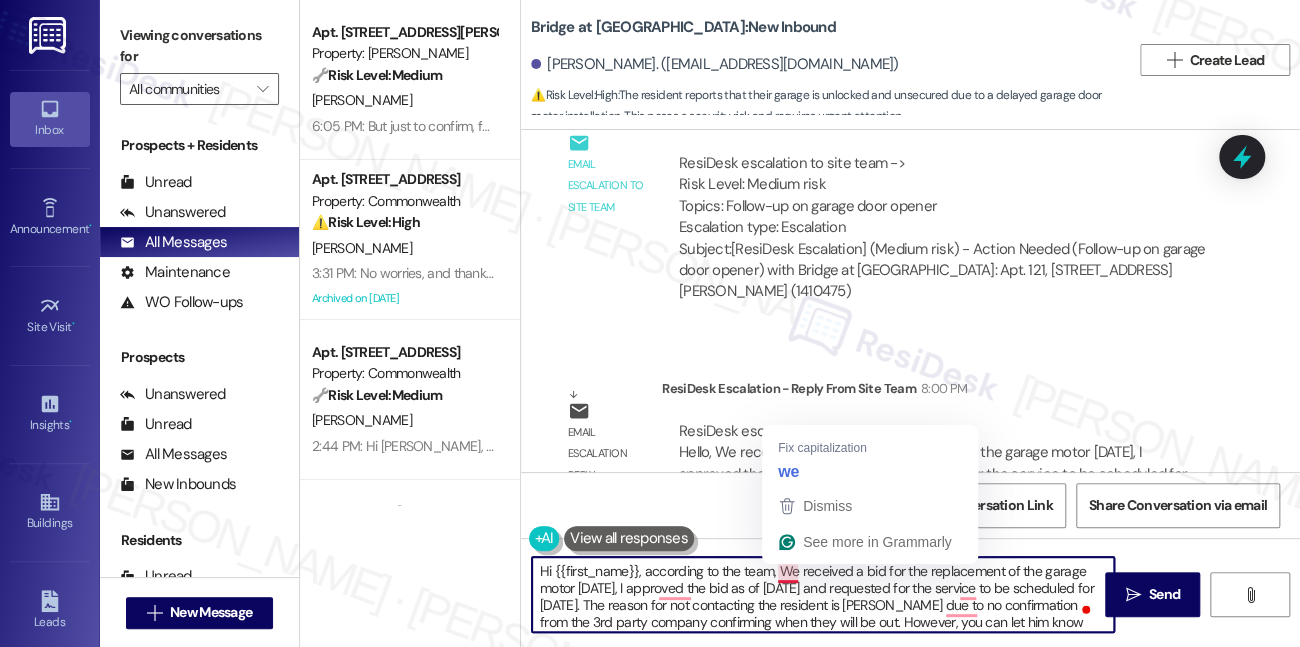 click on "Hi {{first_name}}, according to the team, We received a bid for the replacement of the garage motor [DATE], I approved the bid as of [DATE] and requested for the service to be scheduled for [DATE]. The reason for not contacting the resident is [PERSON_NAME] due to no confirmation from the 3rd party company confirming when they will be out. However, you can let him know that it has been approved and hopefully can be replaced [DATE], if not [DATE] being the latest." at bounding box center [823, 594] 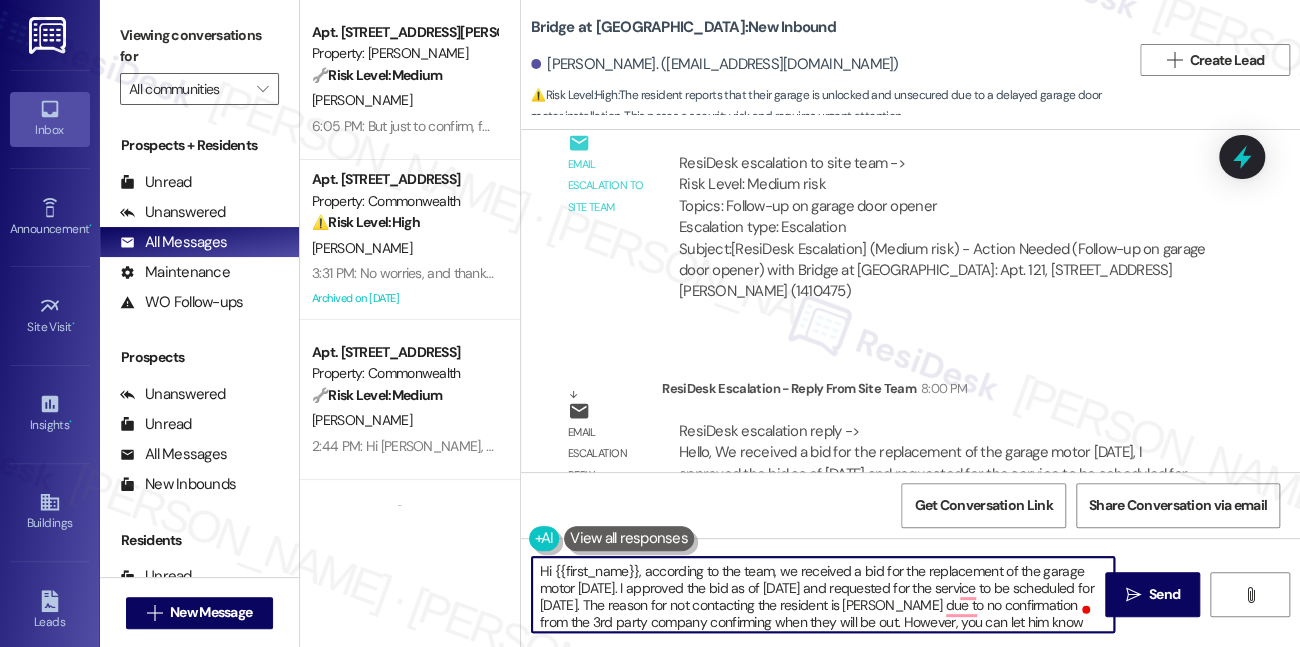click on "Hi {{first_name}}, according to the team, we received a bid for the replacement of the garage motor [DATE]. I approved the bid as of [DATE] and requested for the service to be scheduled for [DATE]. The reason for not contacting the resident is [PERSON_NAME] due to no confirmation from the 3rd party company confirming when they will be out. However, you can let him know that it has been approved and hopefully can be replaced [DATE], if not [DATE] being the latest." at bounding box center (823, 594) 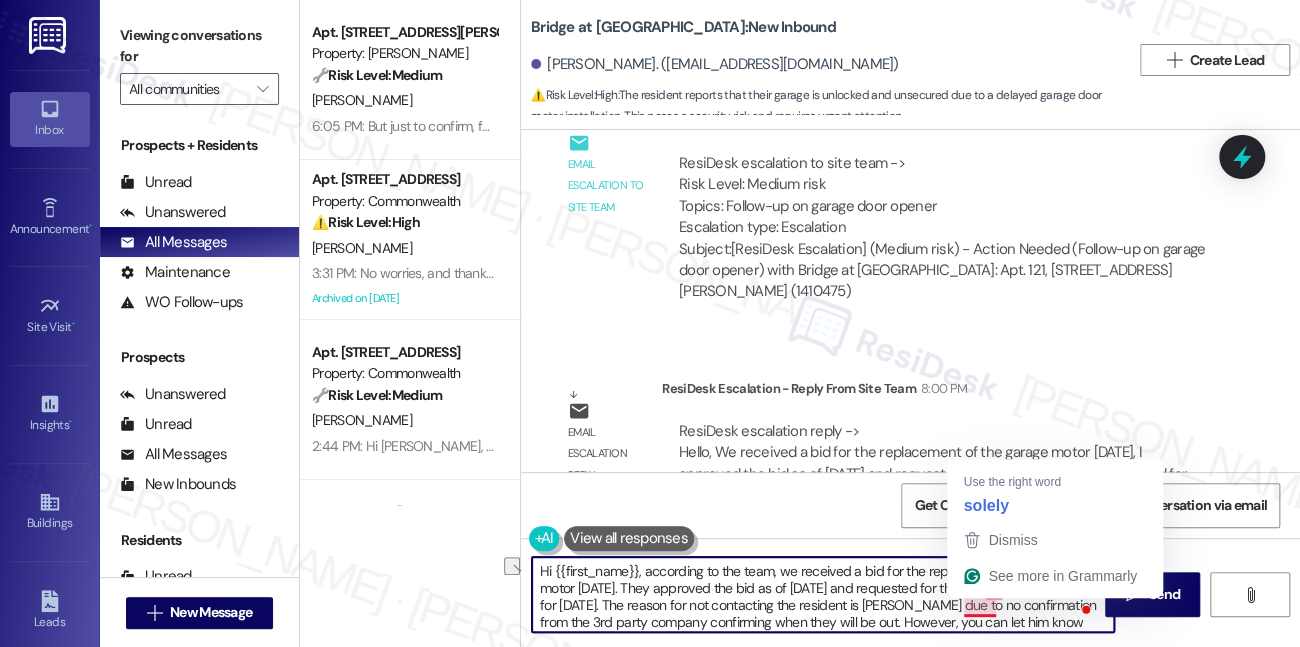 drag, startPoint x: 878, startPoint y: 604, endPoint x: 994, endPoint y: 599, distance: 116.10771 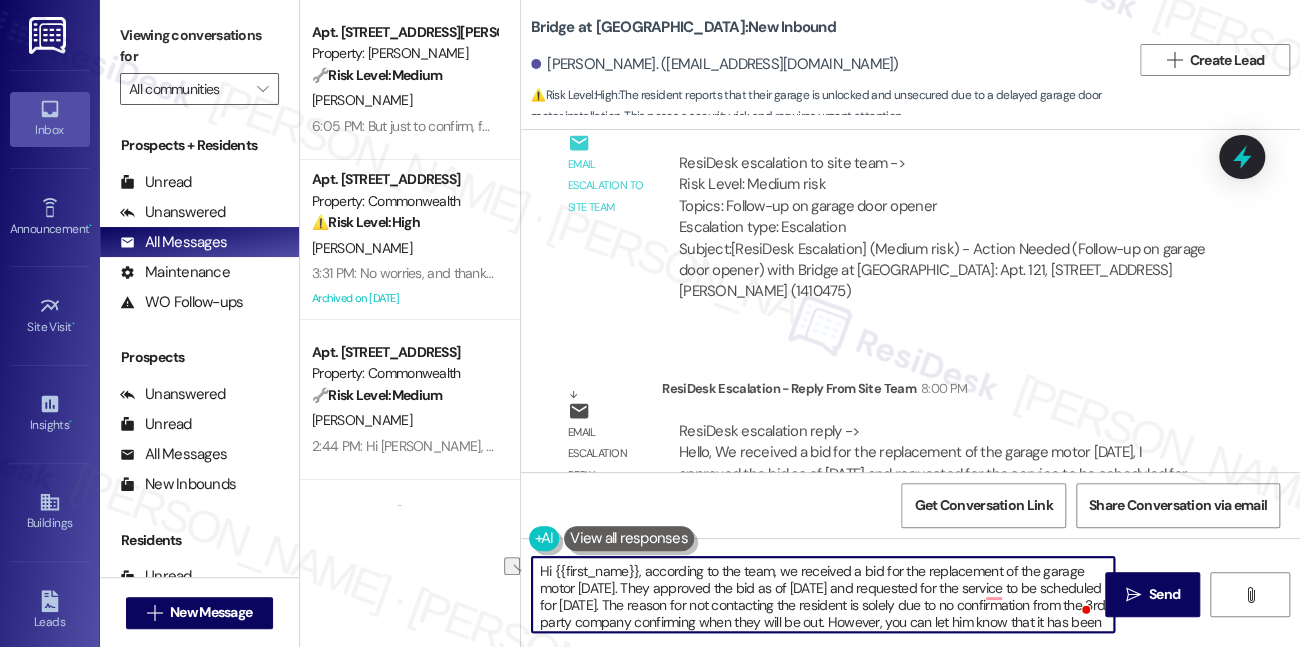 drag, startPoint x: 877, startPoint y: 604, endPoint x: 950, endPoint y: 602, distance: 73.02739 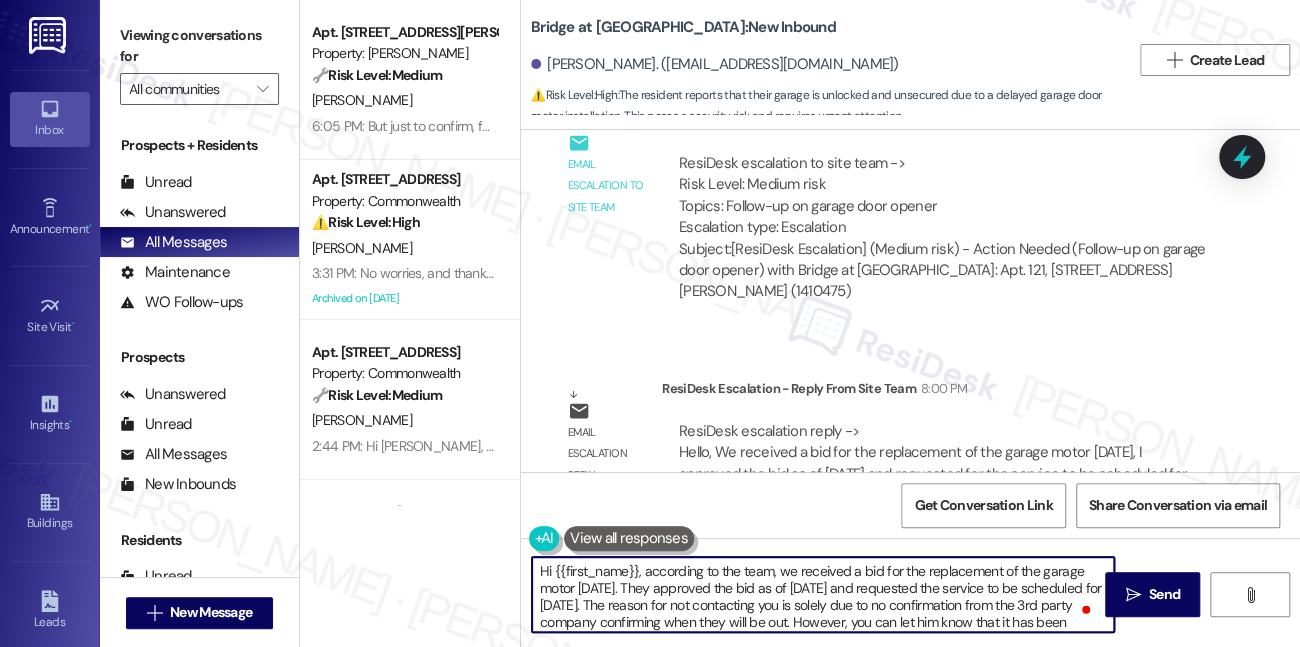 click on "Hi {{first_name}}, according to the team, we received a bid for the replacement of the garage motor [DATE]. They approved the bid as of [DATE] and requested the service to be scheduled for [DATE]. The reason for not contacting you is solely due to no confirmation from the 3rd party company confirming when they will be out. However, you can let him know that it has been approved and hopefully can be replaced [DATE], if not [DATE] being the latest." at bounding box center [823, 594] 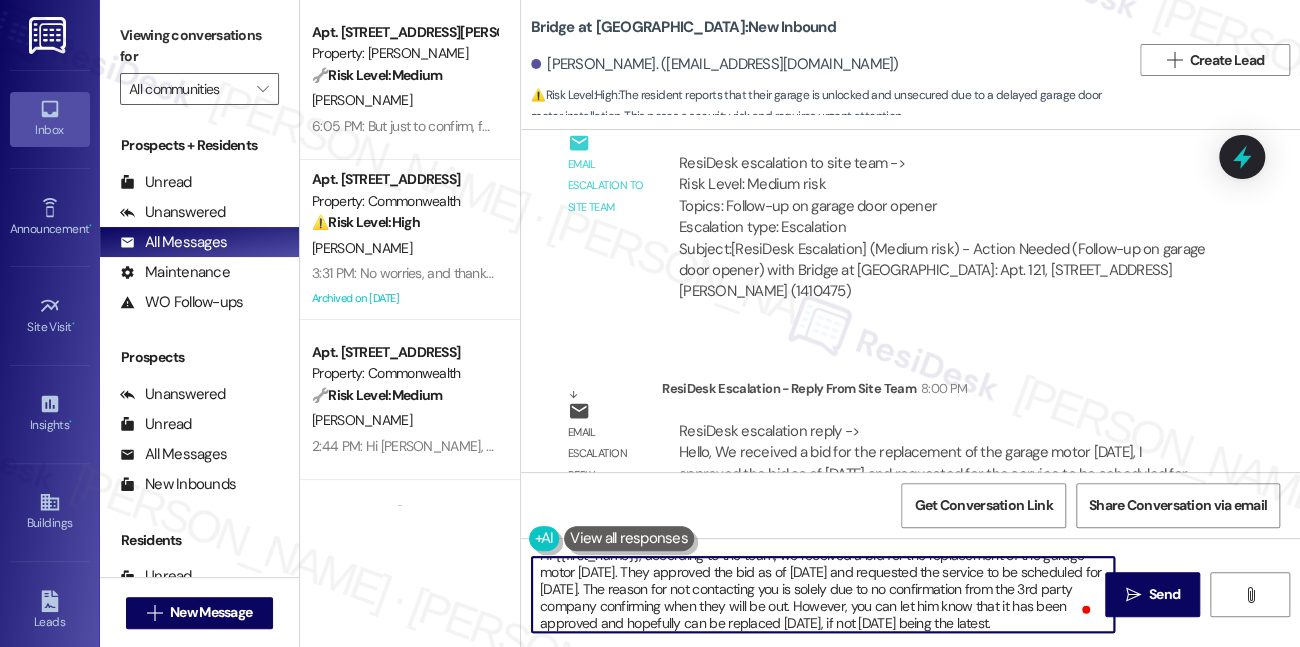 scroll, scrollTop: 34, scrollLeft: 0, axis: vertical 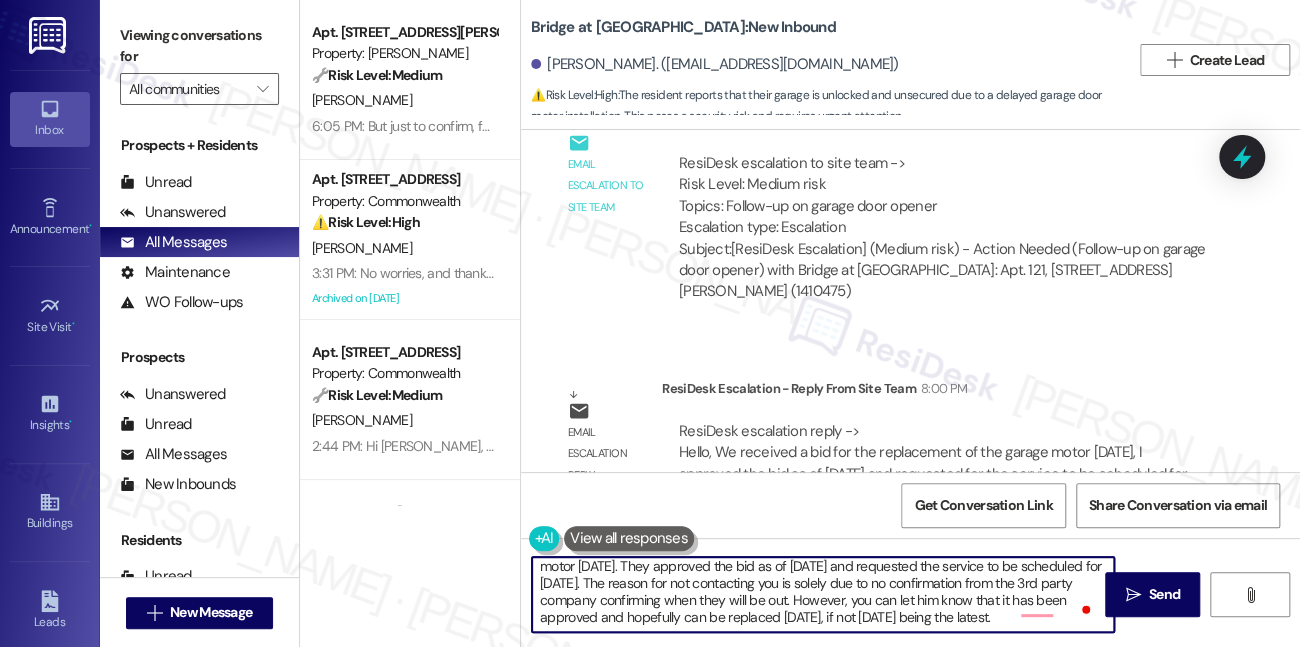 drag, startPoint x: 928, startPoint y: 589, endPoint x: 1010, endPoint y: 590, distance: 82.006096 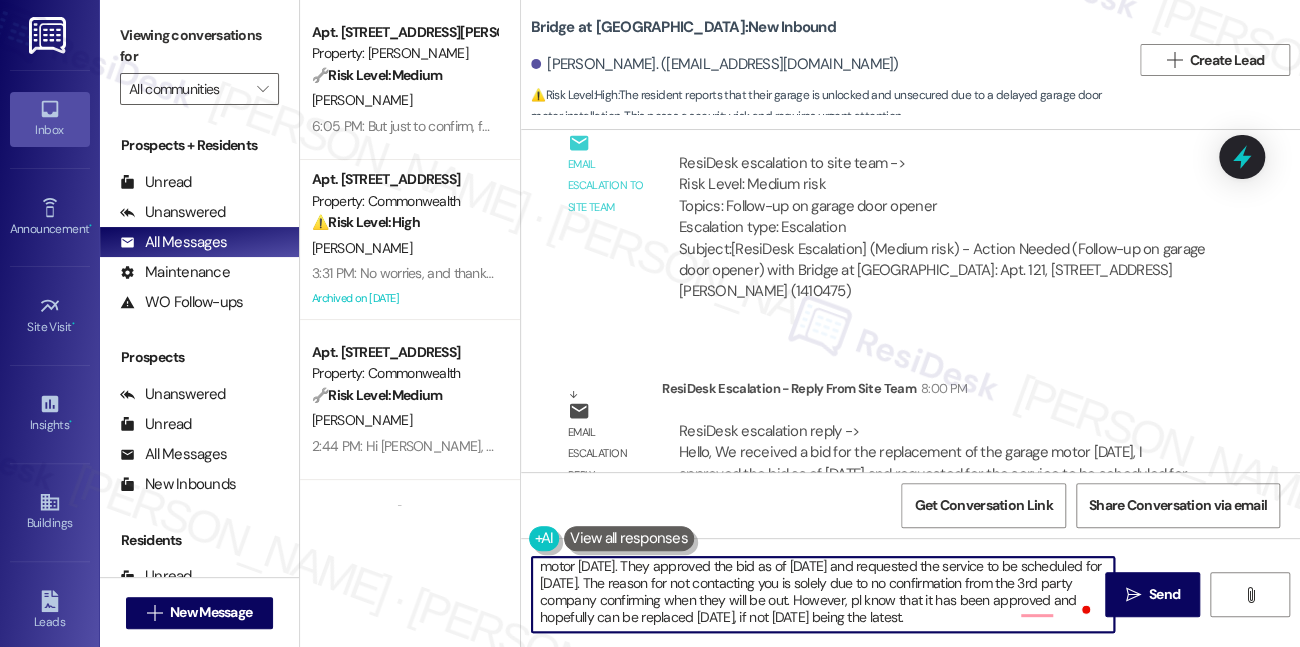 scroll, scrollTop: 21, scrollLeft: 0, axis: vertical 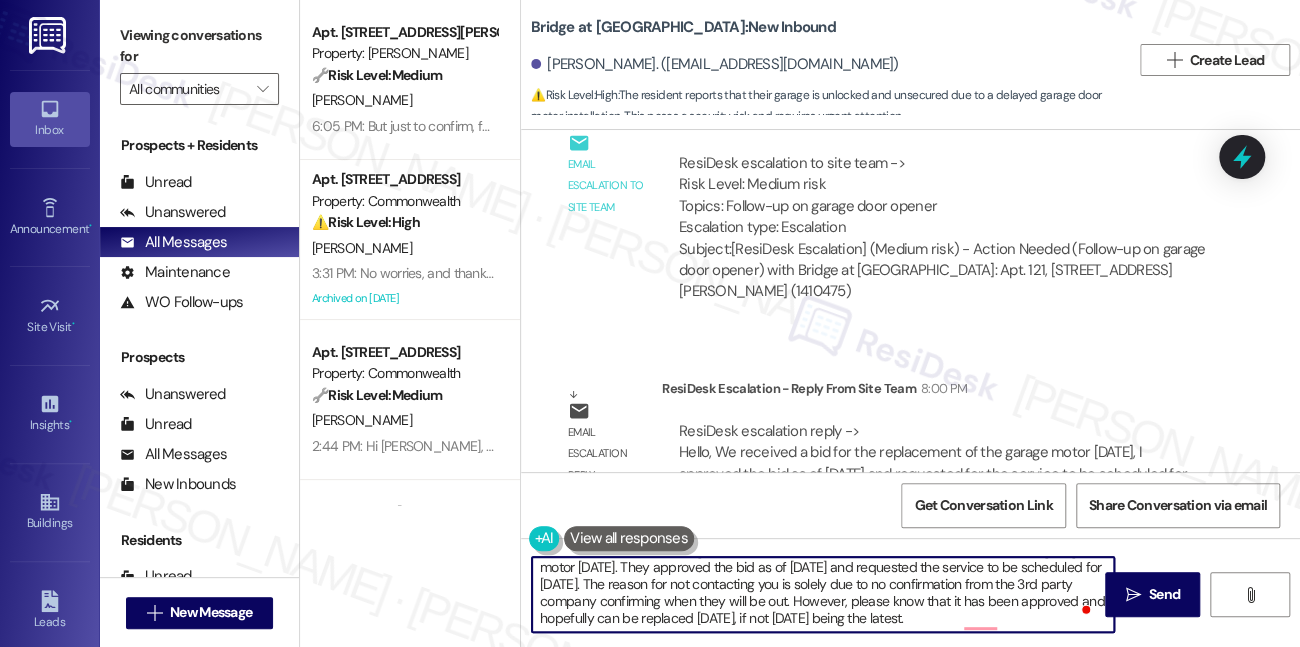 click on "Hi {{first_name}}, according to the team, we received a bid for the replacement of the garage motor [DATE]. They approved the bid as of [DATE] and requested the service to be scheduled for [DATE]. The reason for not contacting you is solely due to no confirmation from the 3rd party company confirming when they will be out. However, please know that it has been approved and hopefully can be replaced [DATE], if not [DATE] being the latest." at bounding box center (823, 594) 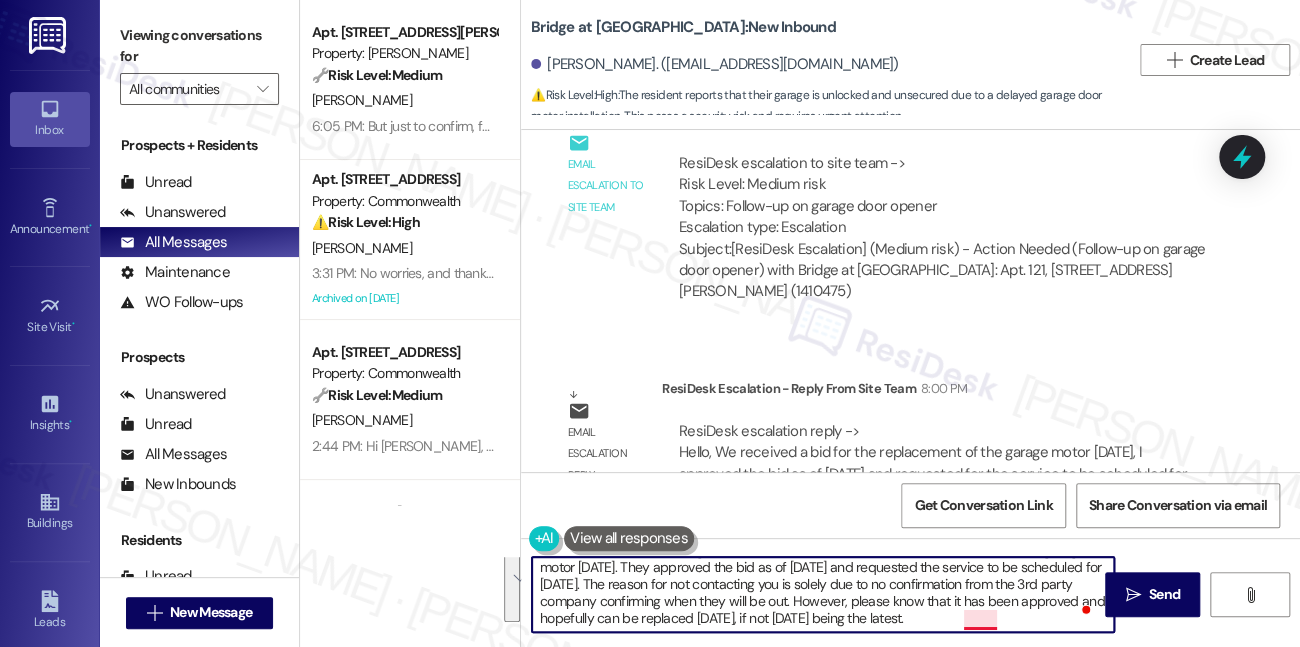click on "Hi {{first_name}}, according to the team, we received a bid for the replacement of the garage motor [DATE]. They approved the bid as of [DATE] and requested the service to be scheduled for [DATE]. The reason for not contacting you is solely due to no confirmation from the 3rd party company confirming when they will be out. However, please know that it has been approved and hopefully can be replaced [DATE], if not [DATE] being the latest." at bounding box center (823, 594) 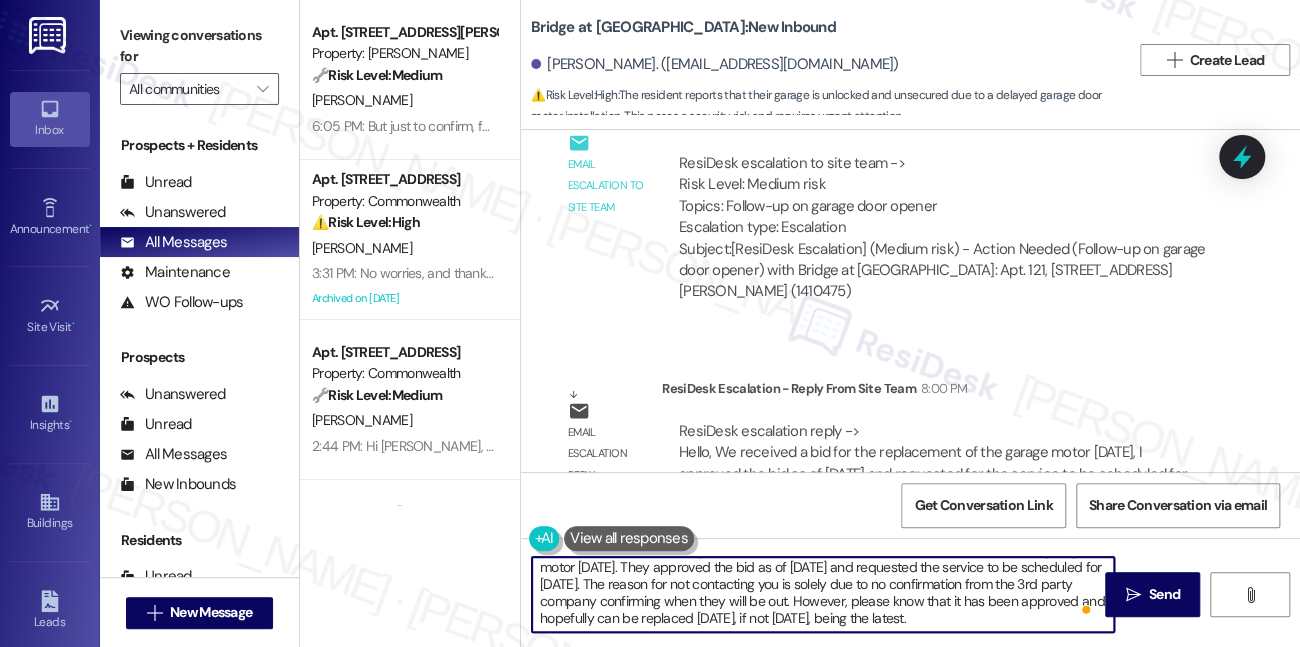 scroll, scrollTop: 0, scrollLeft: 0, axis: both 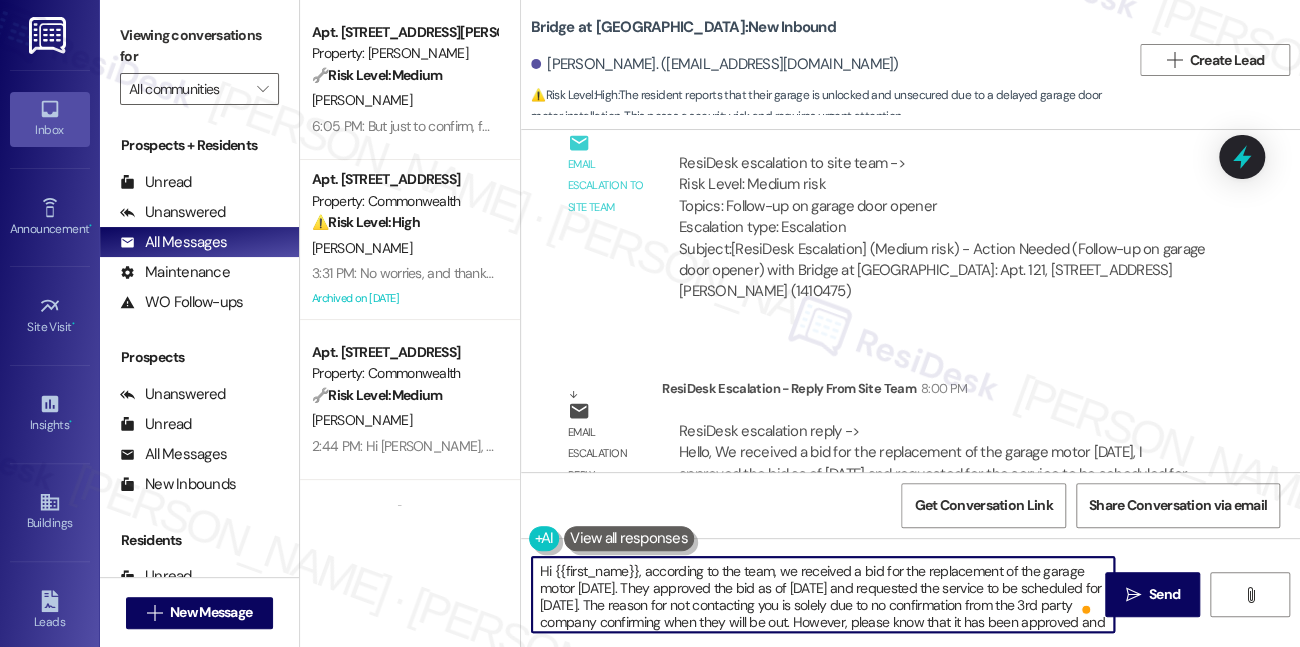 click on "Hi {{first_name}}, according to the team, we received a bid for the replacement of the garage motor [DATE]. They approved the bid as of [DATE] and requested the service to be scheduled for [DATE]. The reason for not contacting you is solely due to no confirmation from the 3rd party company confirming when they will be out. However, please know that it has been approved and hopefully can be replaced [DATE], if not [DATE], being the latest." at bounding box center [823, 594] 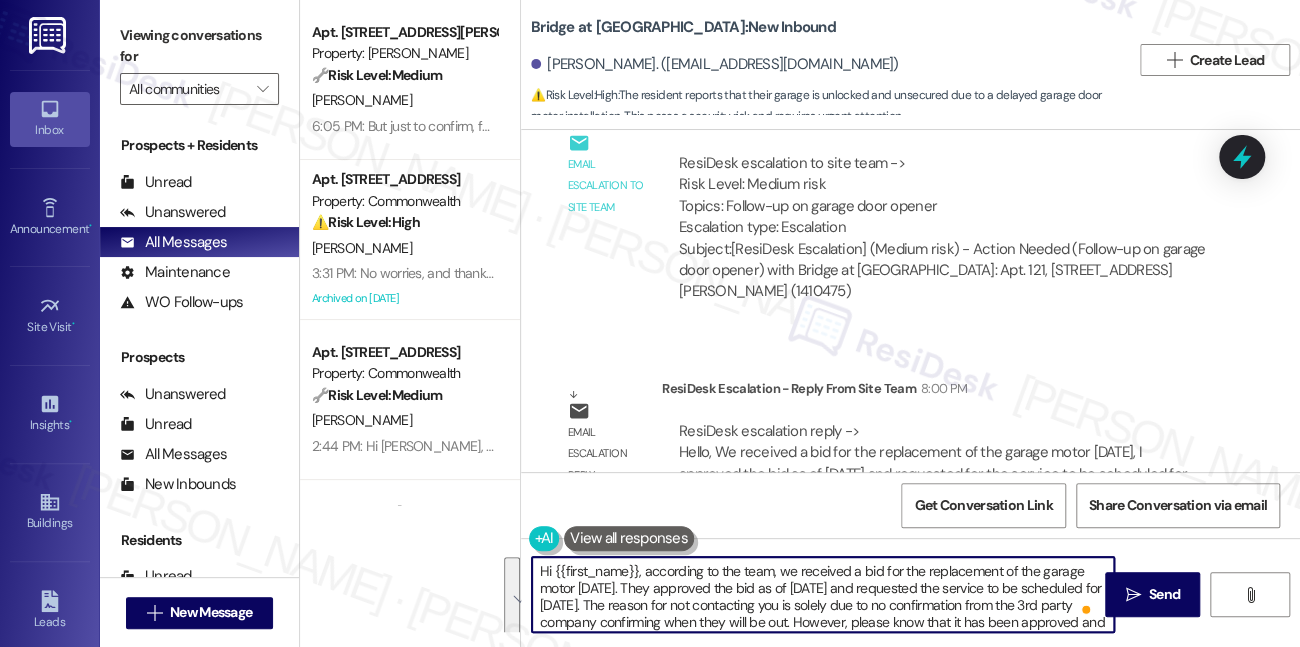 click on "Hi {{first_name}}, according to the team, we received a bid for the replacement of the garage motor [DATE]. They approved the bid as of [DATE] and requested the service to be scheduled for [DATE]. The reason for not contacting you is solely due to no confirmation from the 3rd party company confirming when they will be out. However, please know that it has been approved and hopefully can be replaced [DATE], if not [DATE], being the latest." at bounding box center [823, 594] 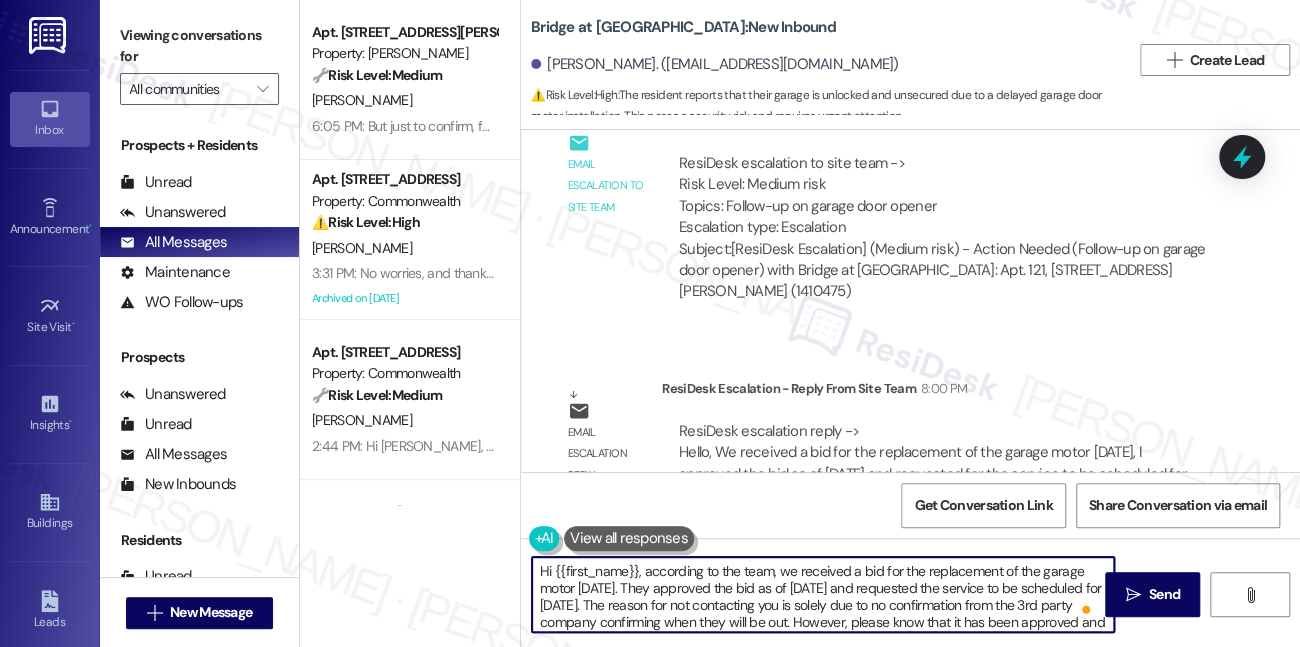 scroll, scrollTop: 17, scrollLeft: 0, axis: vertical 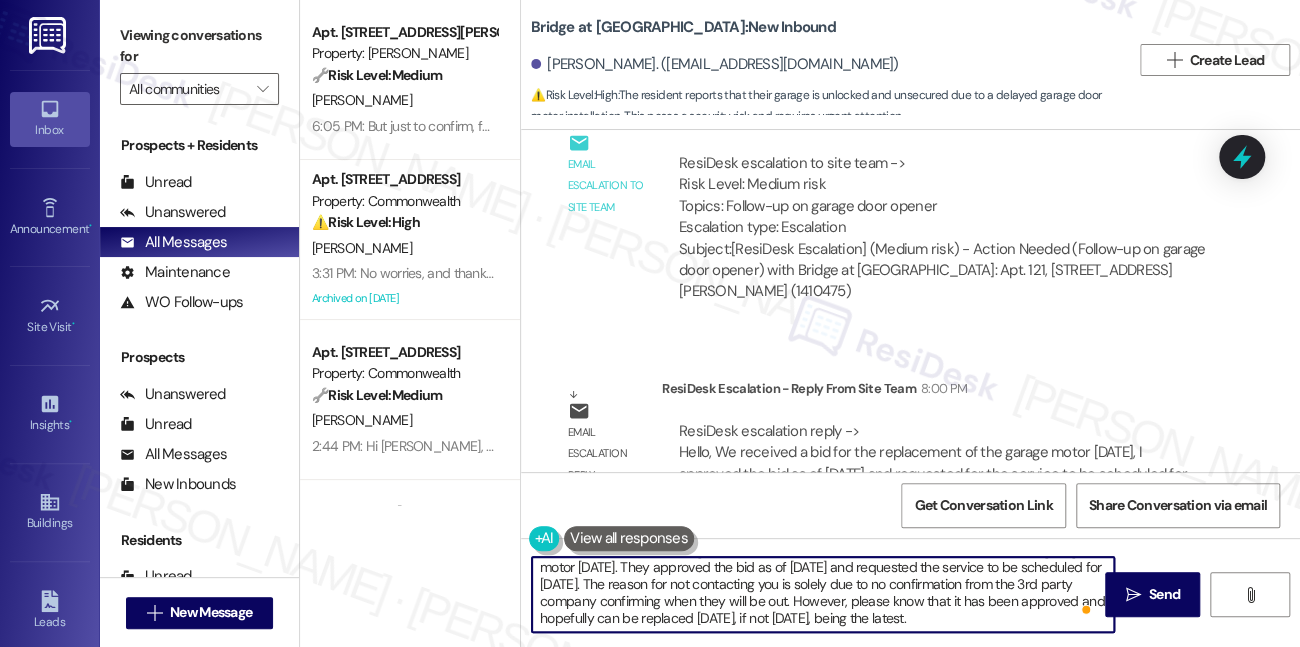 click on "Hi {{first_name}}, according to the team, we received a bid for the replacement of the garage motor [DATE]. They approved the bid as of [DATE] and requested the service to be scheduled for [DATE]. The reason for not contacting you is solely due to no confirmation from the 3rd party company confirming when they will be out. However, please know that it has been approved and hopefully can be replaced [DATE], if not [DATE], being the latest." at bounding box center [823, 594] 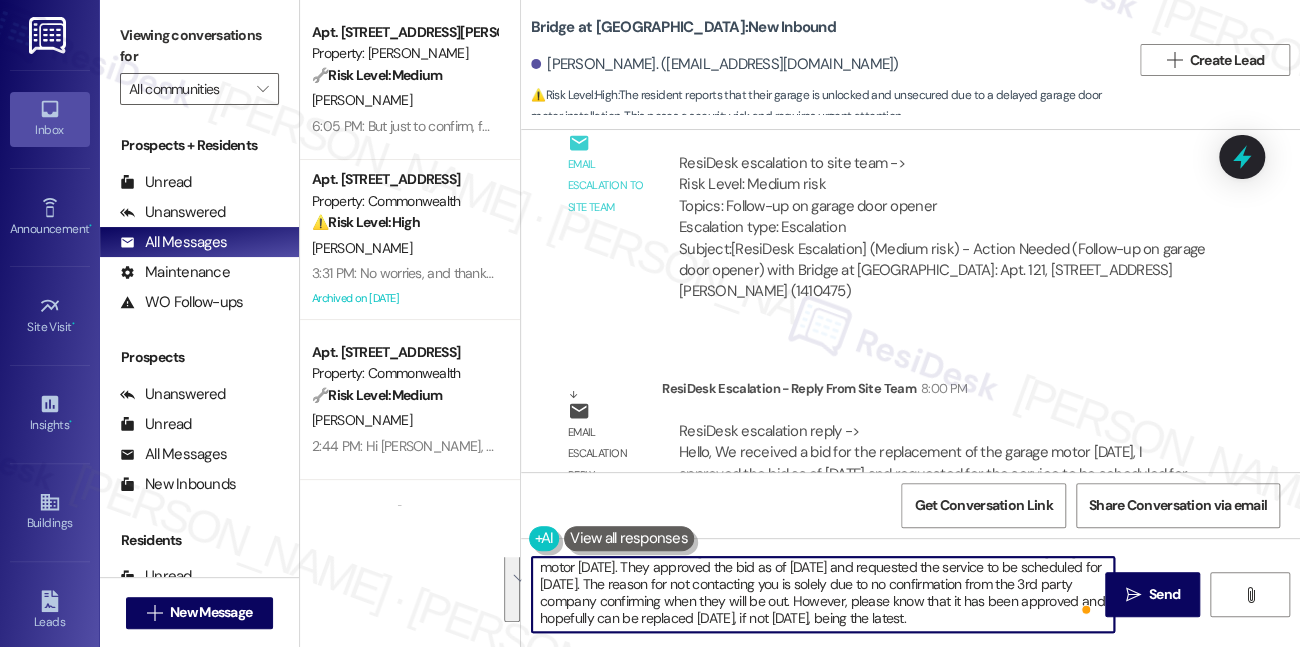 click on "Hi {{first_name}}, according to the team, we received a bid for the replacement of the garage motor [DATE]. They approved the bid as of [DATE] and requested the service to be scheduled for [DATE]. The reason for not contacting you is solely due to no confirmation from the 3rd party company confirming when they will be out. However, please know that it has been approved and hopefully can be replaced [DATE], if not [DATE], being the latest." at bounding box center (823, 594) 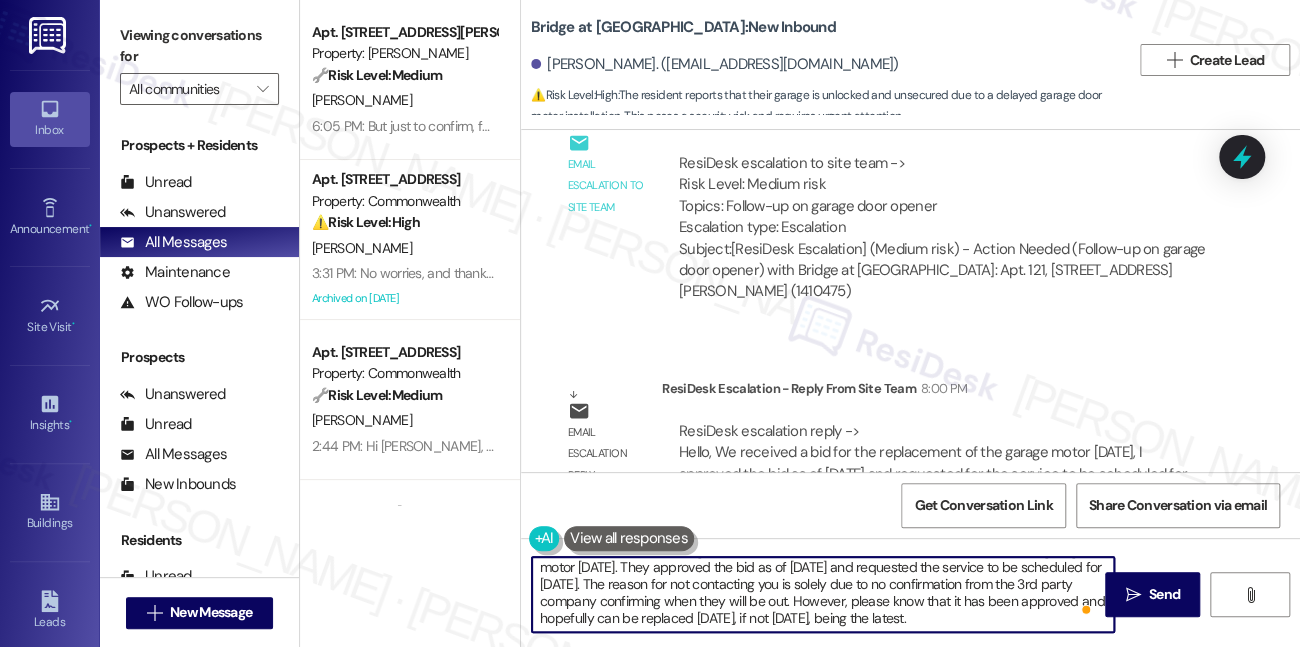 click on "Hi {{first_name}}, according to the team, we received a bid for the replacement of the garage motor [DATE]. They approved the bid as of [DATE] and requested the service to be scheduled for [DATE]. The reason for not contacting you is solely due to no confirmation from the 3rd party company confirming when they will be out. However, please know that it has been approved and hopefully can be replaced [DATE], if not [DATE], being the latest." at bounding box center (823, 594) 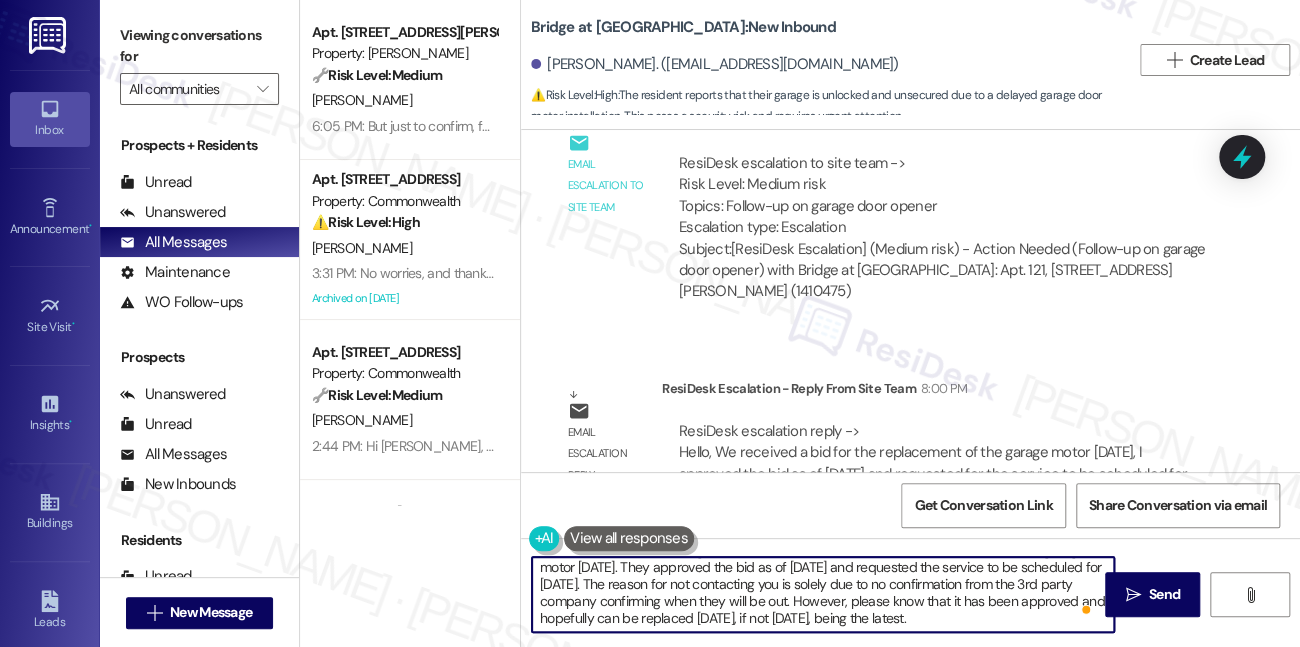 scroll, scrollTop: 4, scrollLeft: 0, axis: vertical 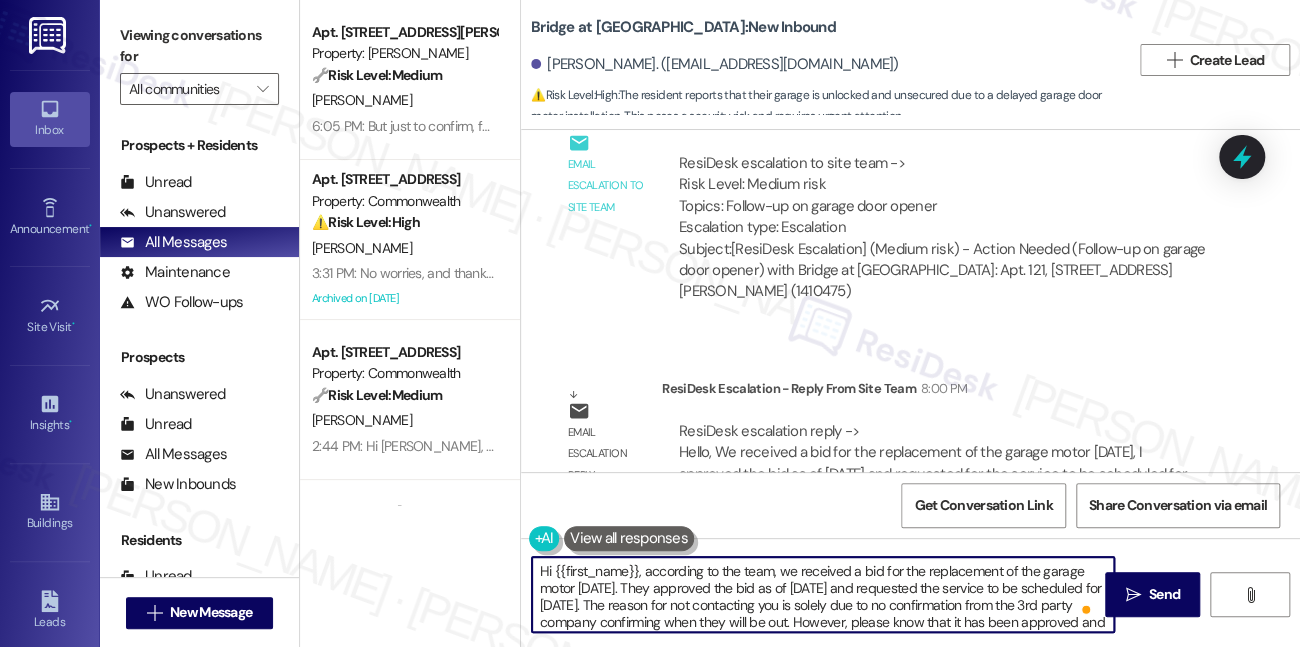 click on "Hi {{first_name}}, according to the team, we received a bid for the replacement of the garage motor [DATE]. They approved the bid as of [DATE] and requested the service to be scheduled for [DATE]. The reason for not contacting you is solely due to no confirmation from the 3rd party company confirming when they will be out. However, please know that it has been approved and hopefully can be replaced [DATE], if not [DATE], being the latest." at bounding box center [823, 594] 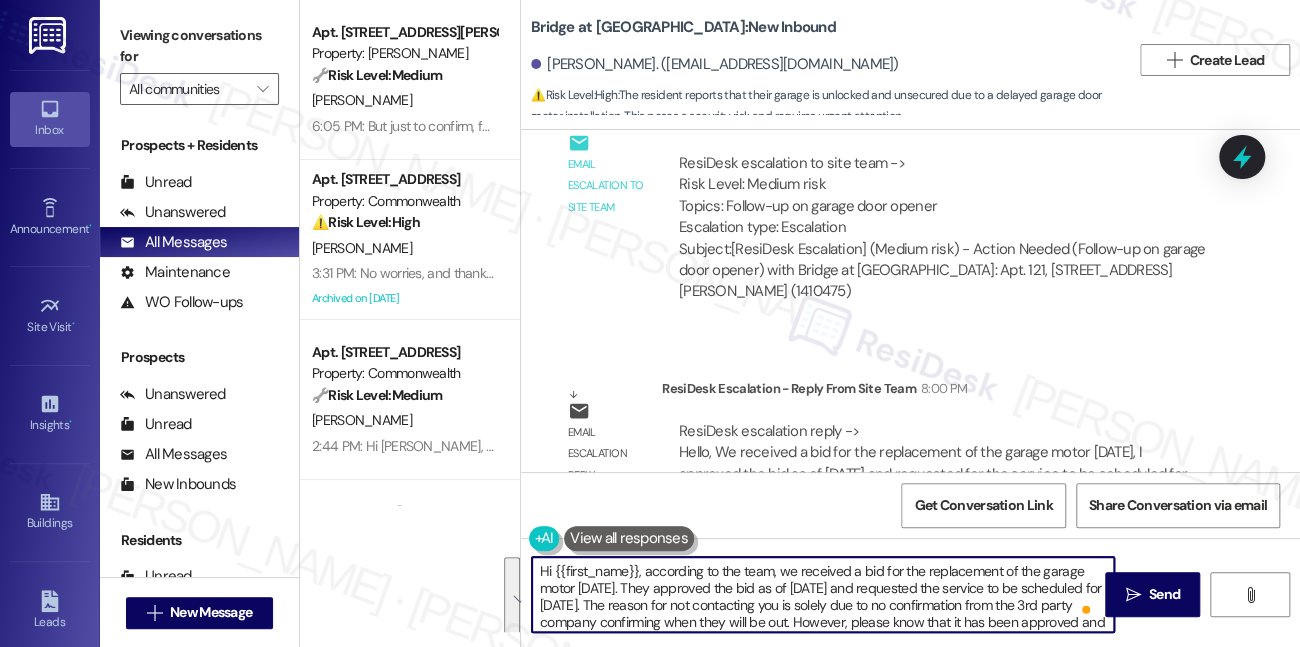 type on "Hi {{first_name}}, according to the team, we received a bid for the replacement of the garage motor [DATE]. They approved the bid as of [DATE] and requested the service to be scheduled for [DATE]. The reason for not contacting you is solely due to no confirmation from the 3rd party company confirming when they will be out. However, please know that it has been approved and hopefully can be replaced [DATE], if not [DATE], being the latest." 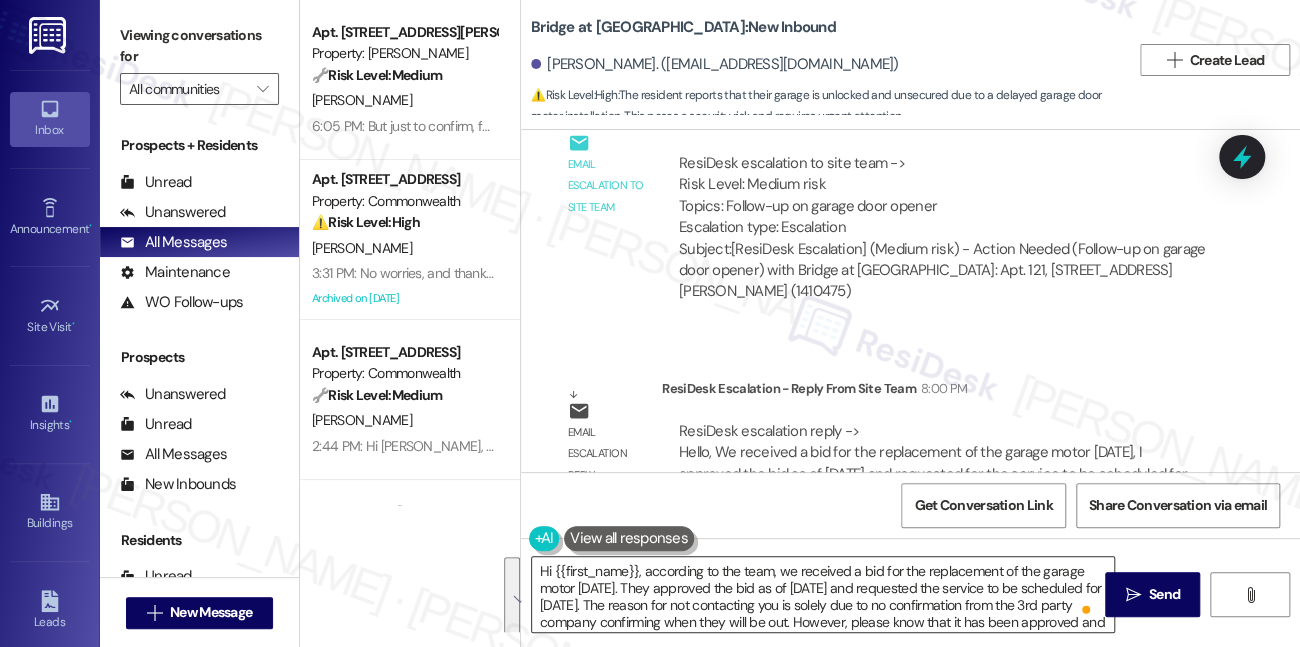 click on "Hi {{first_name}}, according to the team, we received a bid for the replacement of the garage motor [DATE]. They approved the bid as of [DATE] and requested the service to be scheduled for [DATE]. The reason for not contacting you is solely due to no confirmation from the 3rd party company confirming when they will be out. However, please know that it has been approved and hopefully can be replaced [DATE], if not [DATE], being the latest." at bounding box center (823, 594) 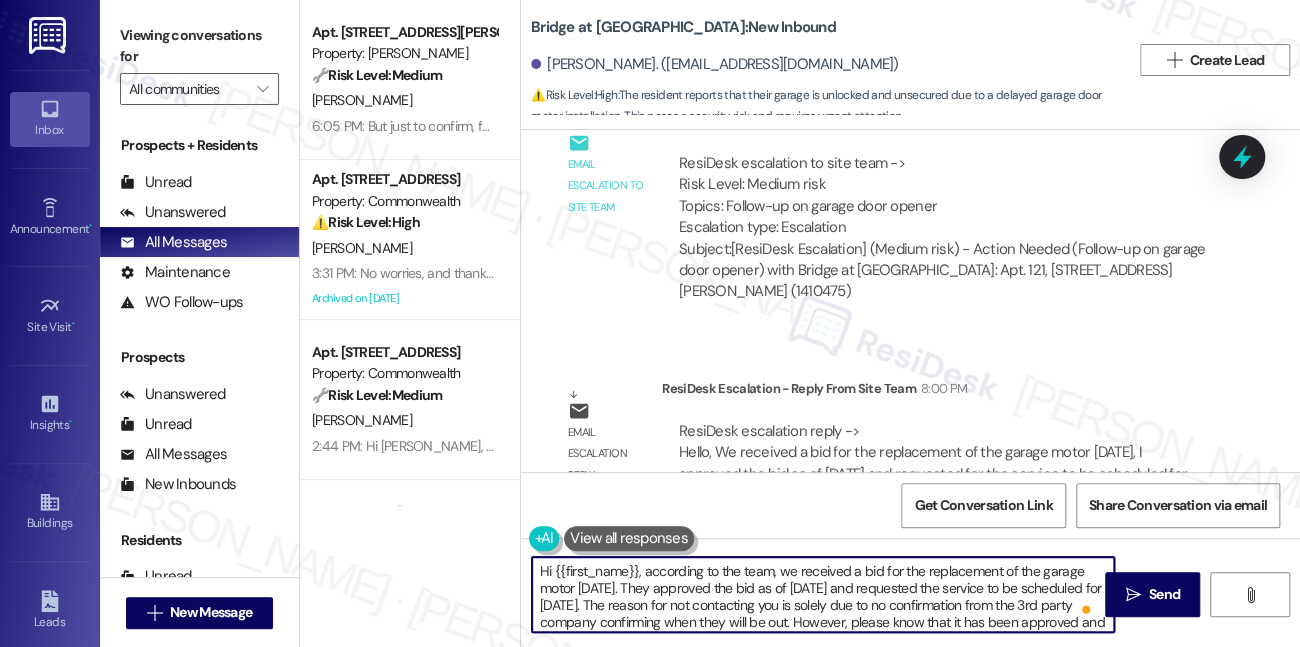 click on "Hi {{first_name}}, according to the team, we received a bid for the replacement of the garage motor [DATE]. They approved the bid as of [DATE] and requested the service to be scheduled for [DATE]. The reason for not contacting you is solely due to no confirmation from the 3rd party company confirming when they will be out. However, please know that it has been approved and hopefully can be replaced [DATE], if not [DATE], being the latest." at bounding box center [823, 594] 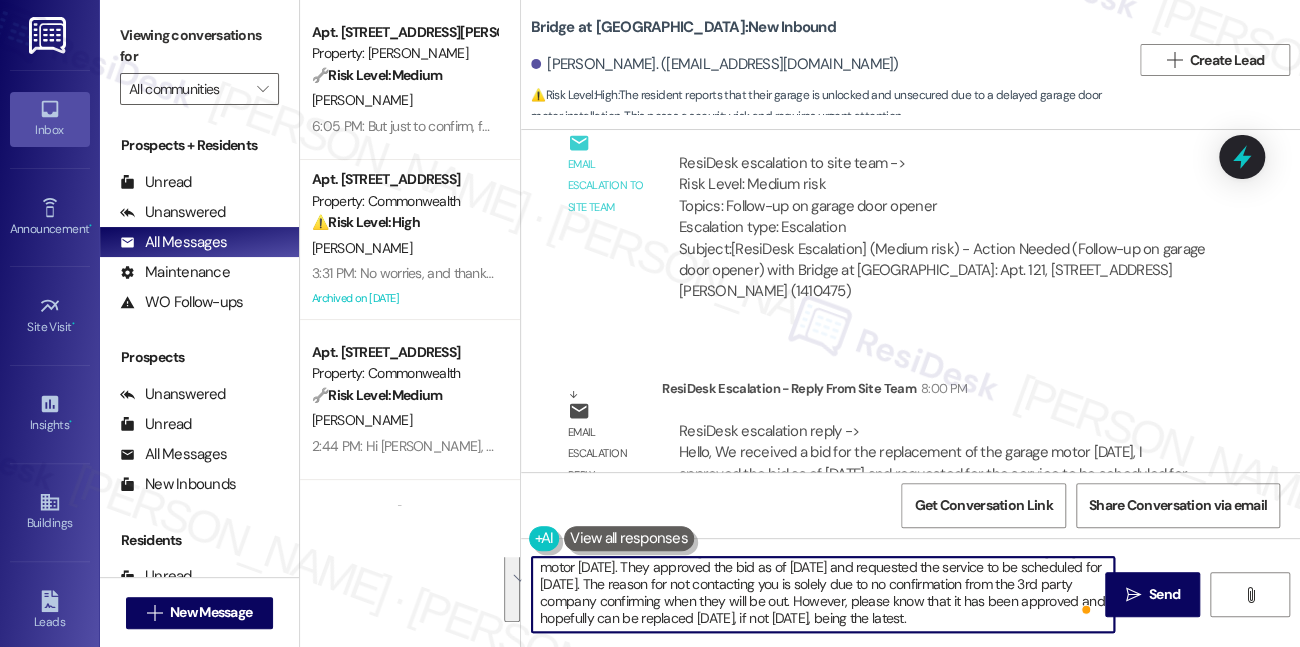 click on "Hi {{first_name}}, according to the team, we received a bid for the replacement of the garage motor [DATE]. They approved the bid as of [DATE] and requested the service to be scheduled for [DATE]. The reason for not contacting you is solely due to no confirmation from the 3rd party company confirming when they will be out. However, please know that it has been approved and hopefully can be replaced [DATE], if not [DATE], being the latest." at bounding box center (823, 594) 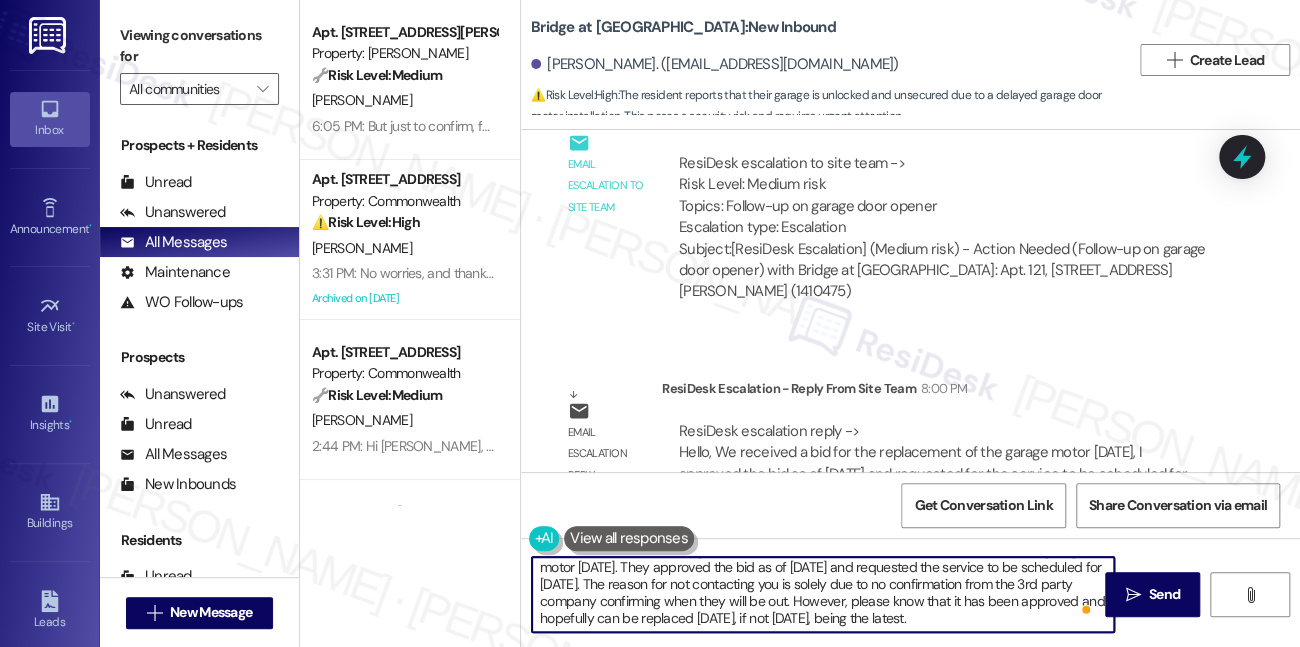 click on "Hi {{first_name}}, according to the team, we received a bid for the replacement of the garage motor [DATE]. They approved the bid as of [DATE] and requested the service to be scheduled for [DATE]. The reason for not contacting you is solely due to no confirmation from the 3rd party company confirming when they will be out. However, please know that it has been approved and hopefully can be replaced [DATE], if not [DATE], being the latest." at bounding box center [823, 594] 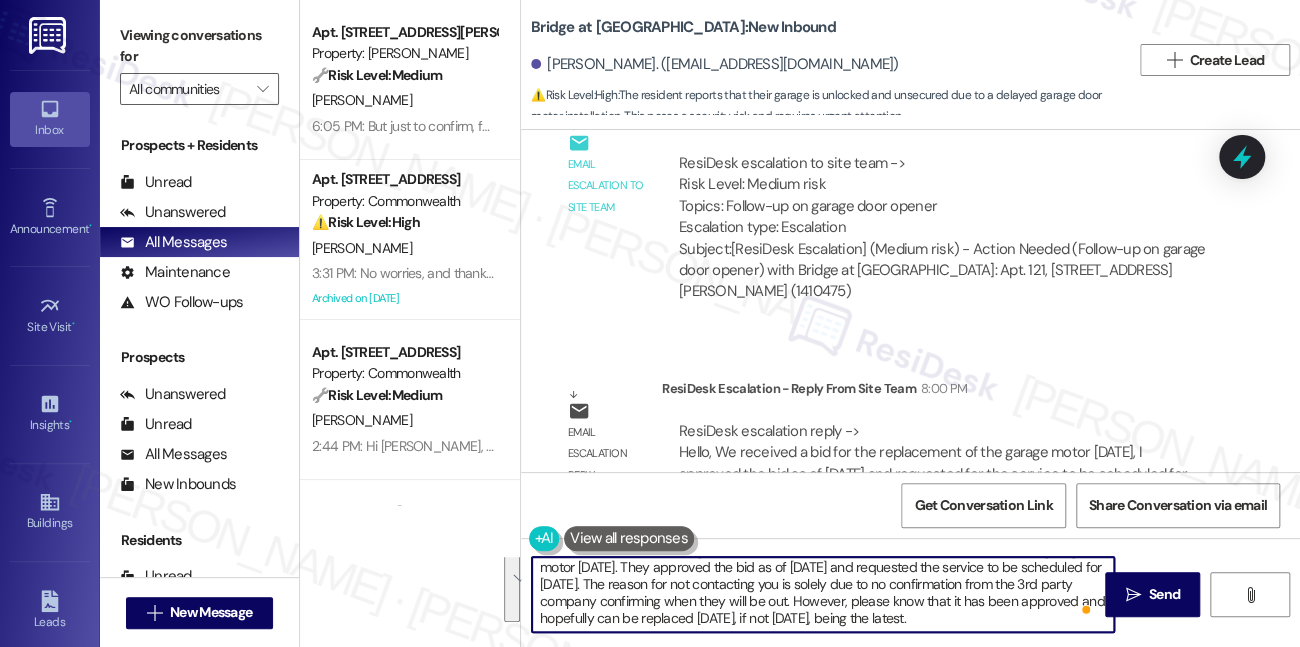 click on "Hi {{first_name}}, according to the team, we received a bid for the replacement of the garage motor [DATE]. They approved the bid as of [DATE] and requested the service to be scheduled for [DATE]. The reason for not contacting you is solely due to no confirmation from the 3rd party company confirming when they will be out. However, please know that it has been approved and hopefully can be replaced [DATE], if not [DATE], being the latest." at bounding box center (823, 594) 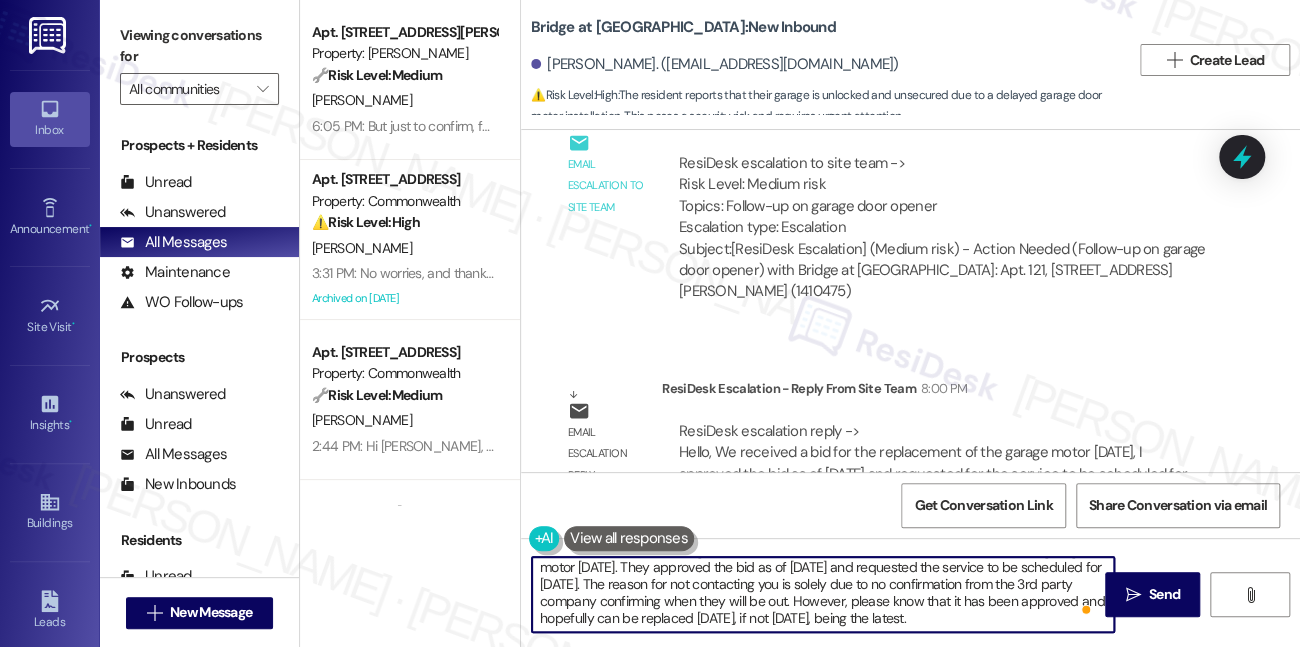 drag, startPoint x: 880, startPoint y: 601, endPoint x: 909, endPoint y: 601, distance: 29 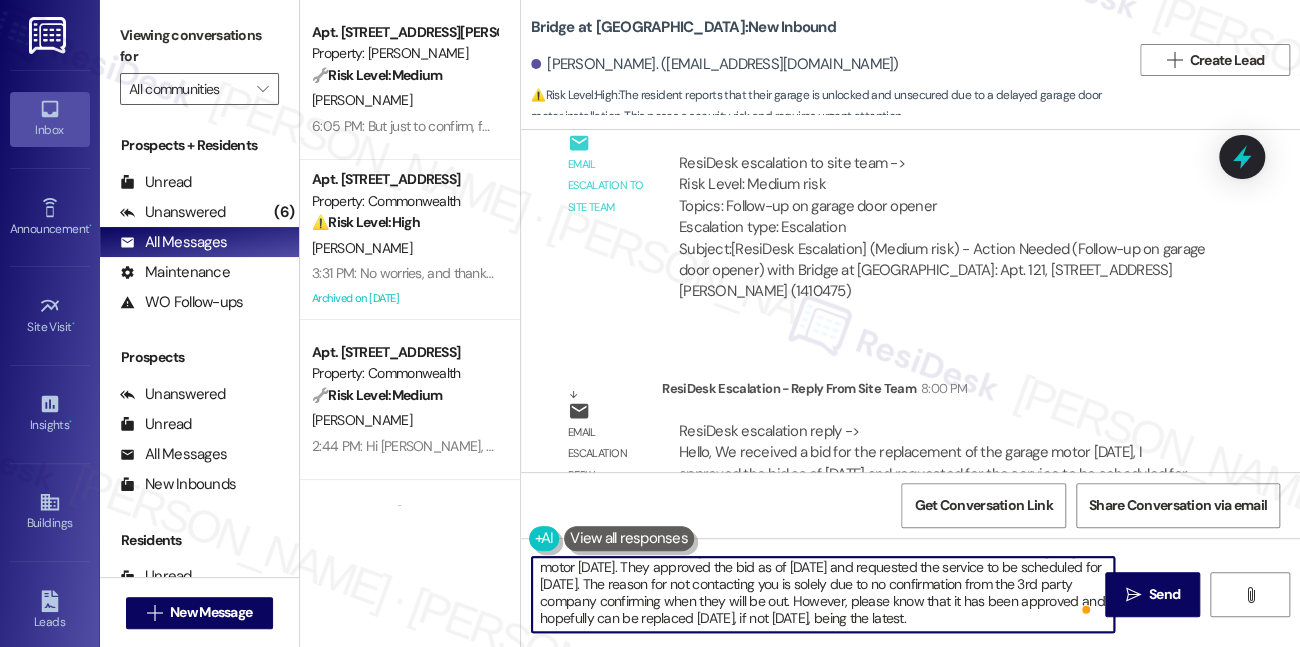 click on "Hi {{first_name}}, according to the team, we received a bid for the replacement of the garage motor [DATE]. They approved the bid as of [DATE] and requested the service to be scheduled for [DATE]. The reason for not contacting you is solely due to no confirmation from the 3rd party company confirming when they will be out. However, please know that it has been approved and hopefully can be replaced [DATE], if not [DATE], being the latest." at bounding box center (823, 594) 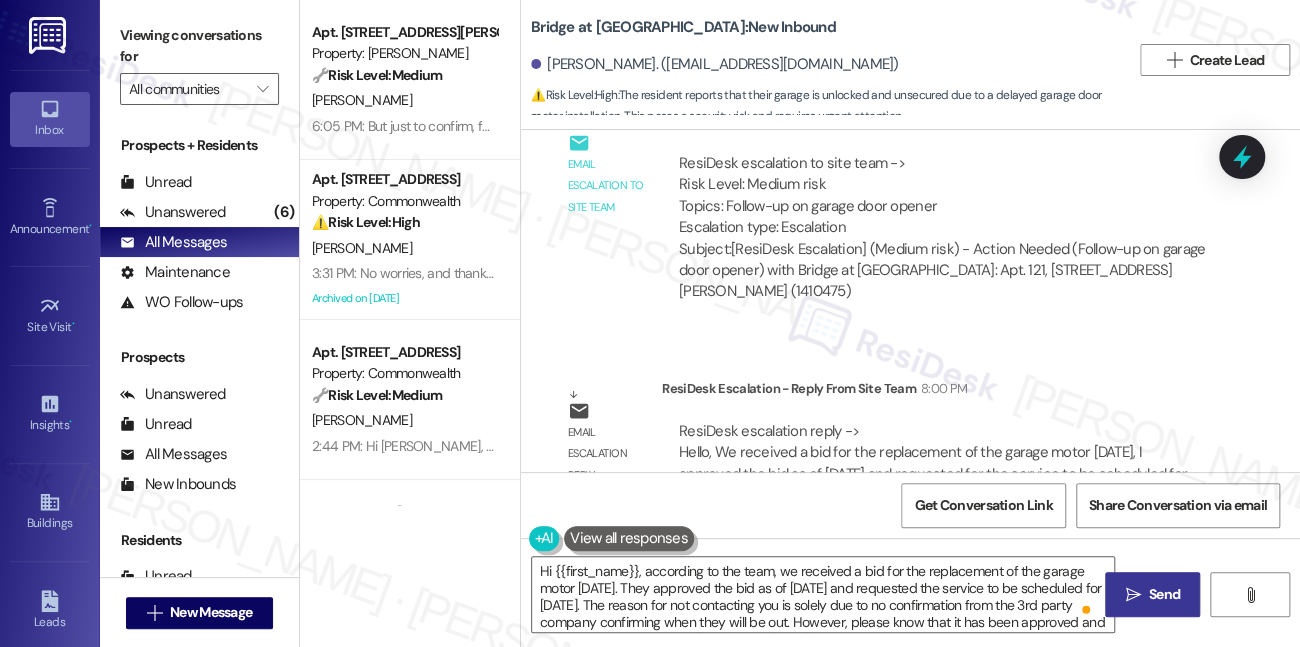 click on " Send" at bounding box center (1152, 594) 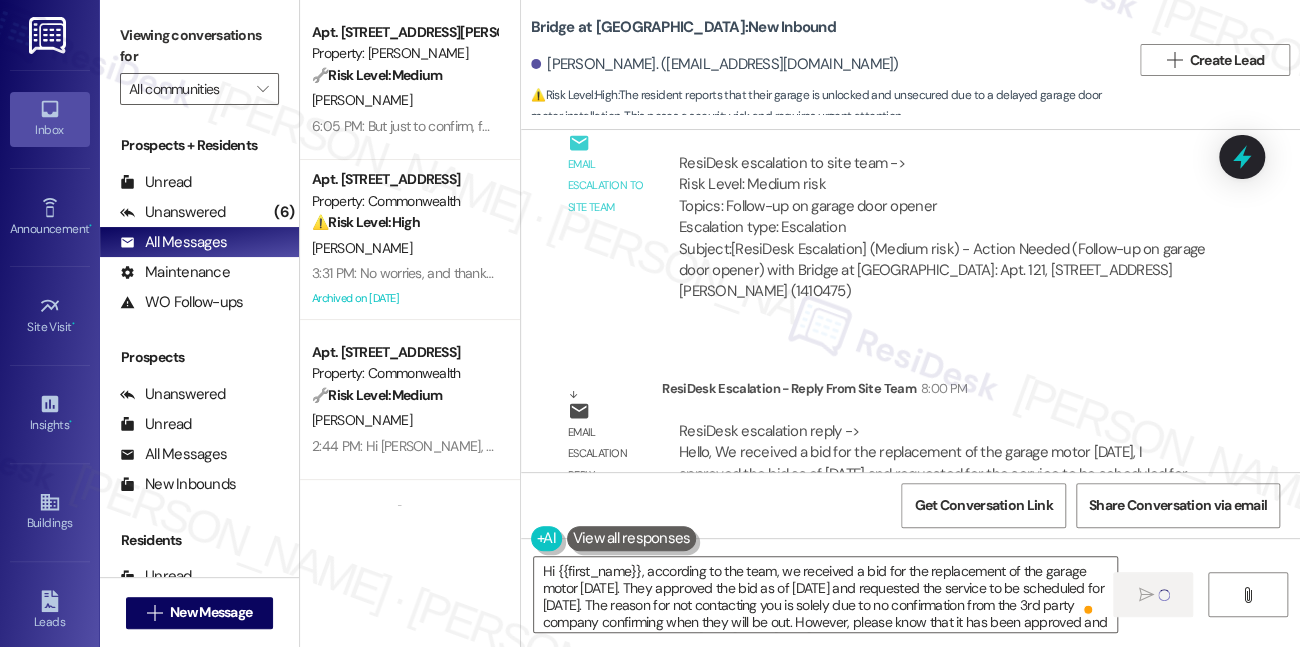 type 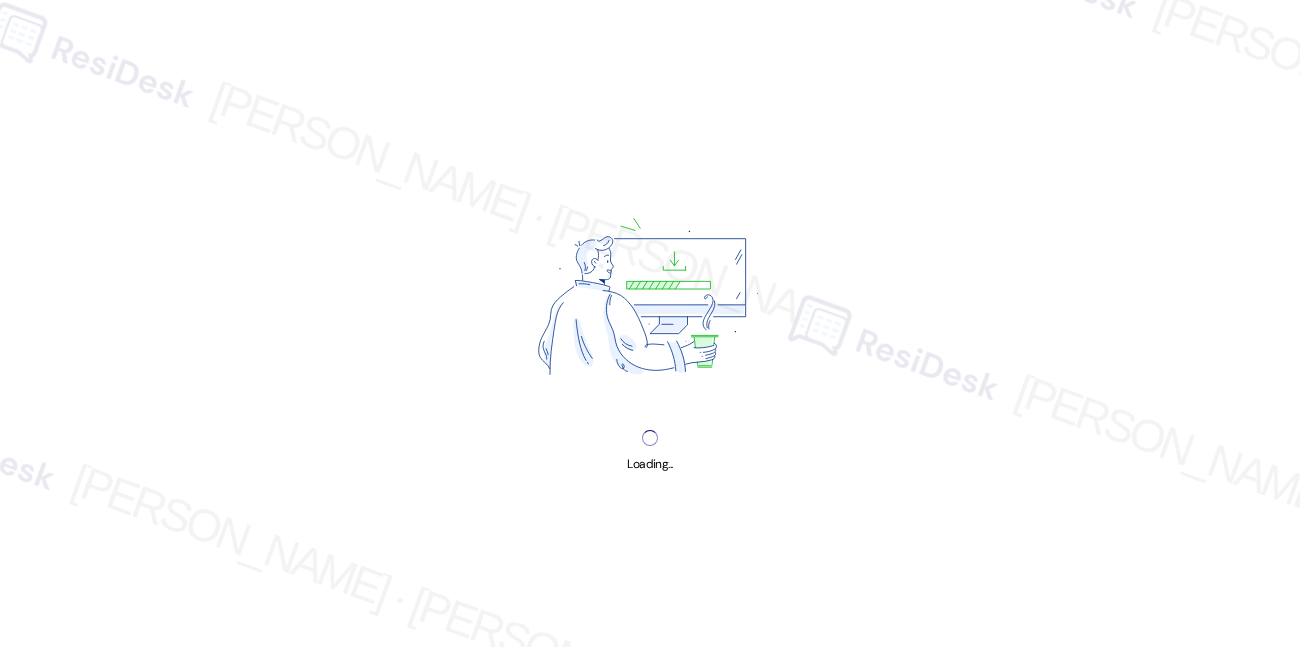scroll, scrollTop: 0, scrollLeft: 0, axis: both 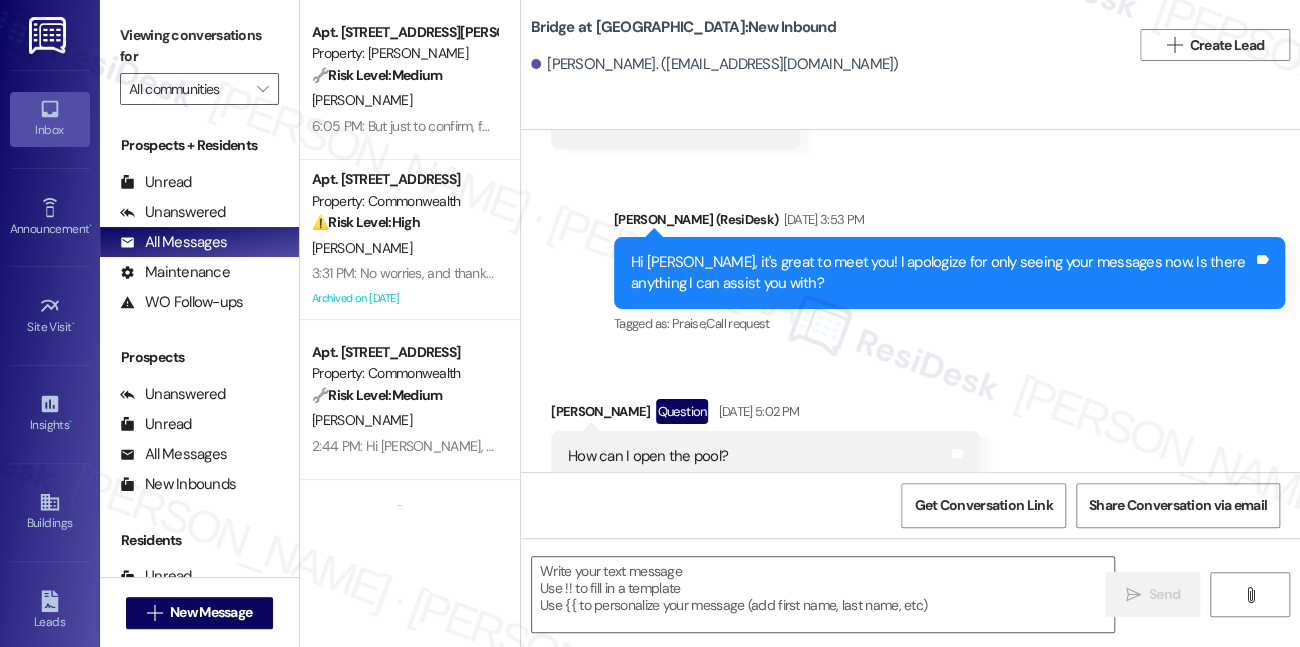type on "Fetching suggested responses. Please feel free to read through the conversation in the meantime." 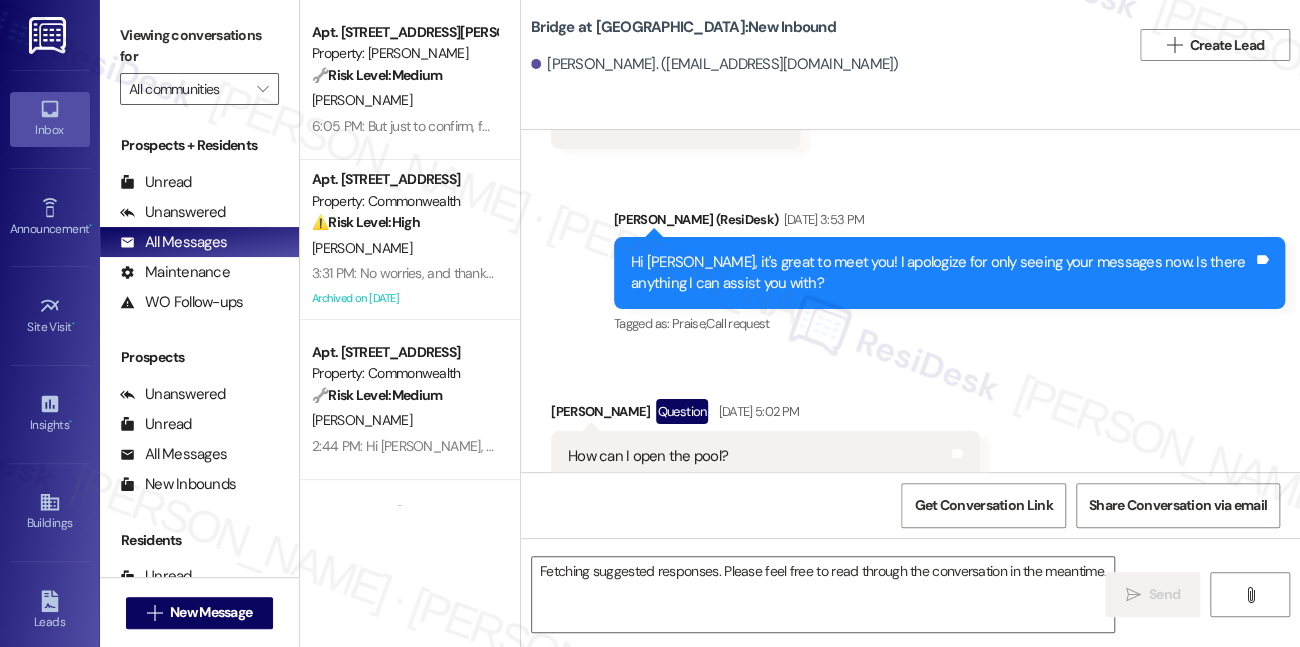 scroll, scrollTop: 319, scrollLeft: 0, axis: vertical 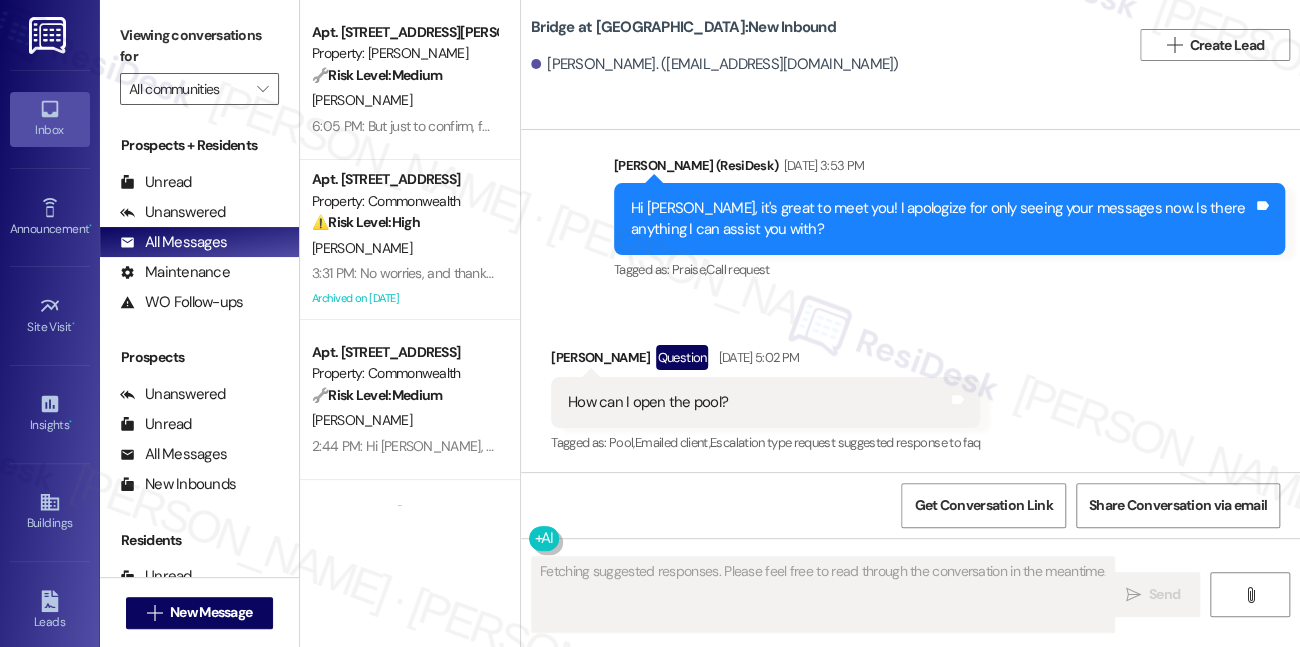 type 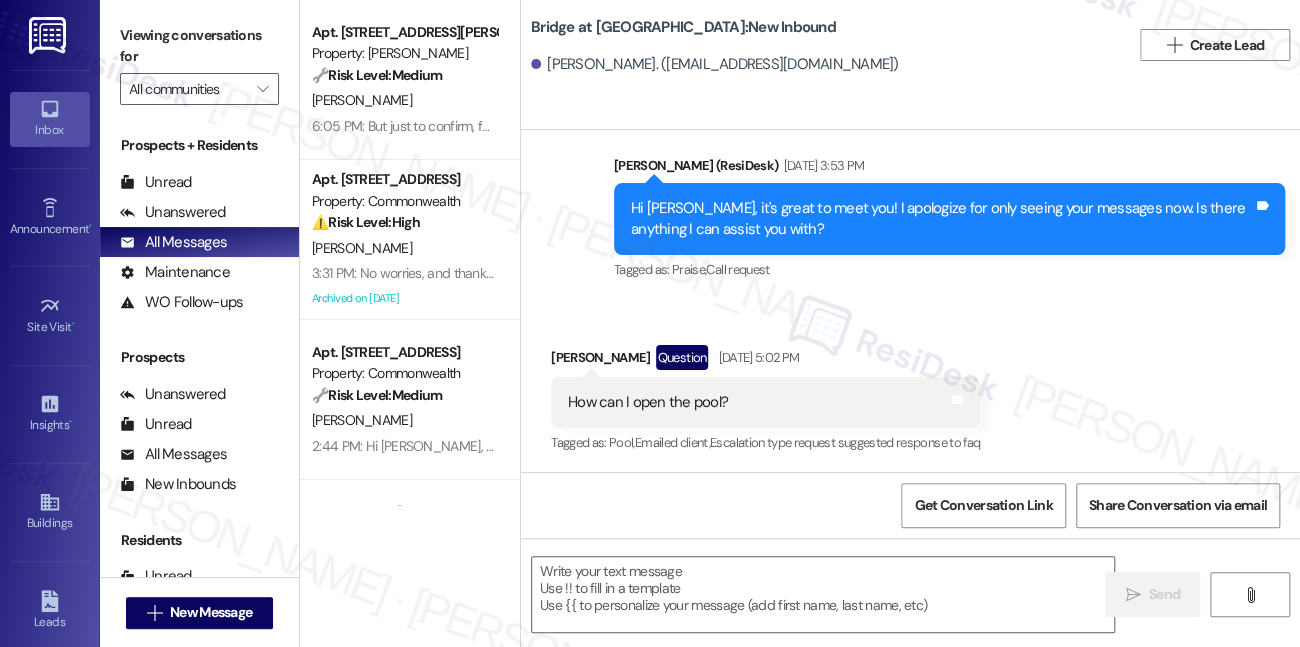 click on "Demetris Garrison Question Jun 18, 2025 at 5:02 PM" at bounding box center (765, 361) 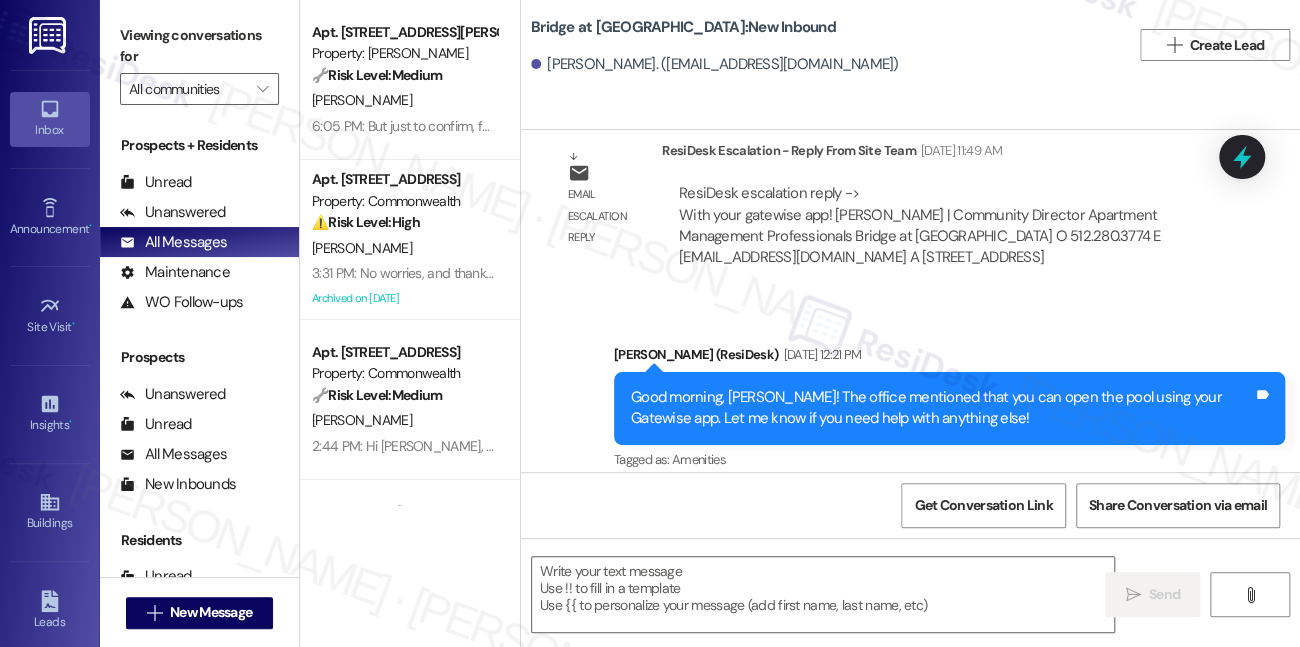scroll, scrollTop: 1150, scrollLeft: 0, axis: vertical 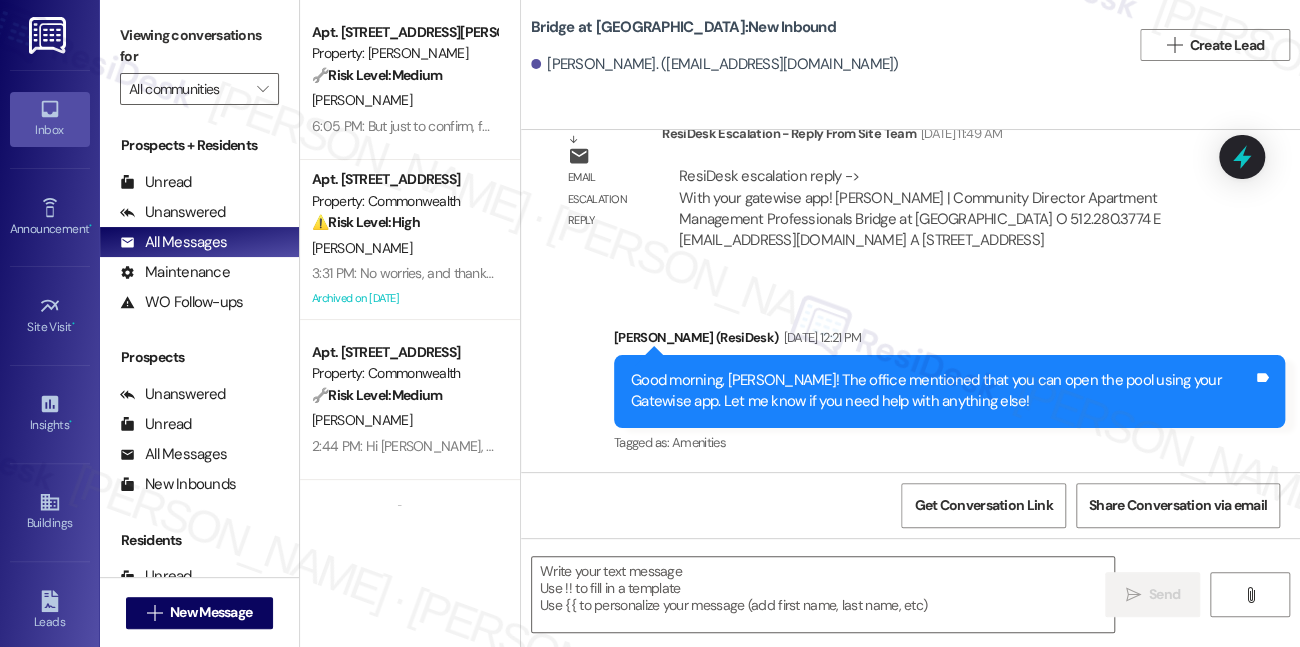 click on "Good morning, Demetris! The office mentioned that you can open the pool using your Gatewise app. Let me know if you need help with anything else!" at bounding box center [942, 391] 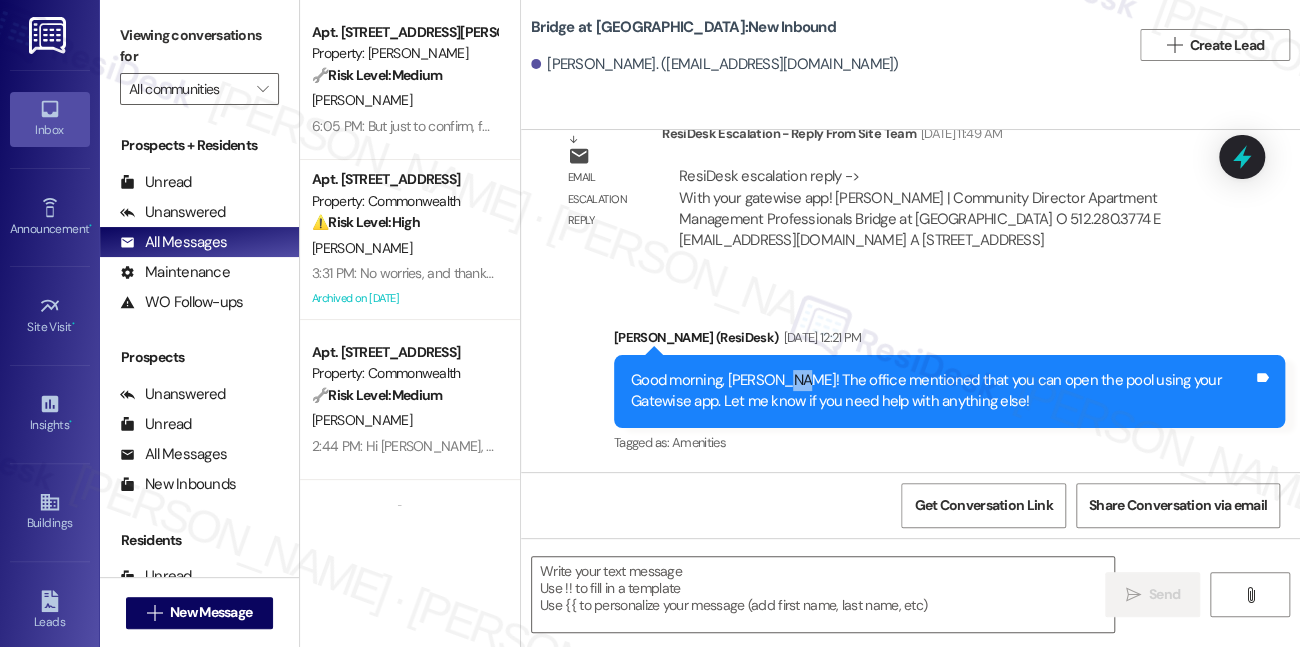 click on "Good morning, Demetris! The office mentioned that you can open the pool using your Gatewise app. Let me know if you need help with anything else!" at bounding box center [942, 391] 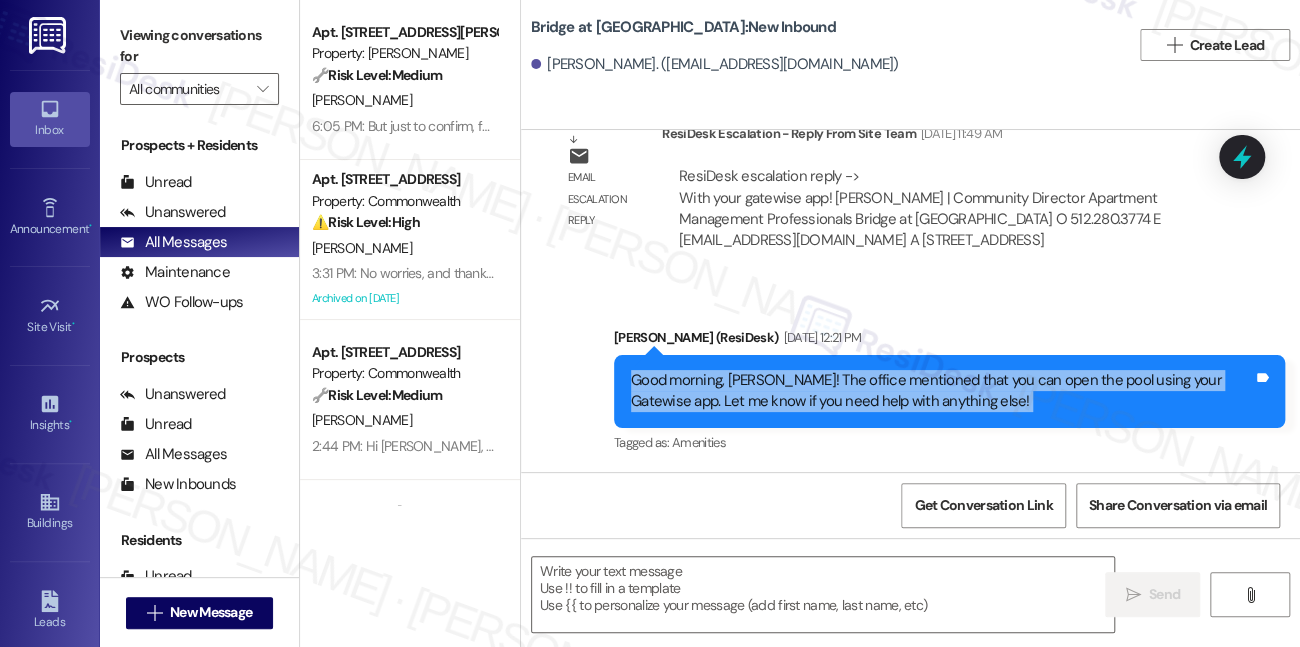 click on "Good morning, Demetris! The office mentioned that you can open the pool using your Gatewise app. Let me know if you need help with anything else!" at bounding box center (942, 391) 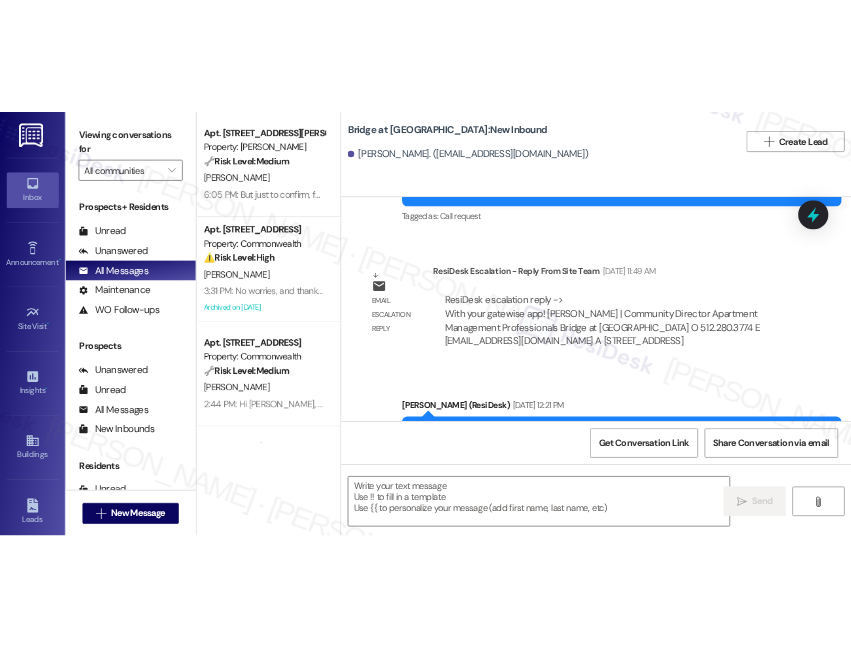 scroll, scrollTop: 1150, scrollLeft: 0, axis: vertical 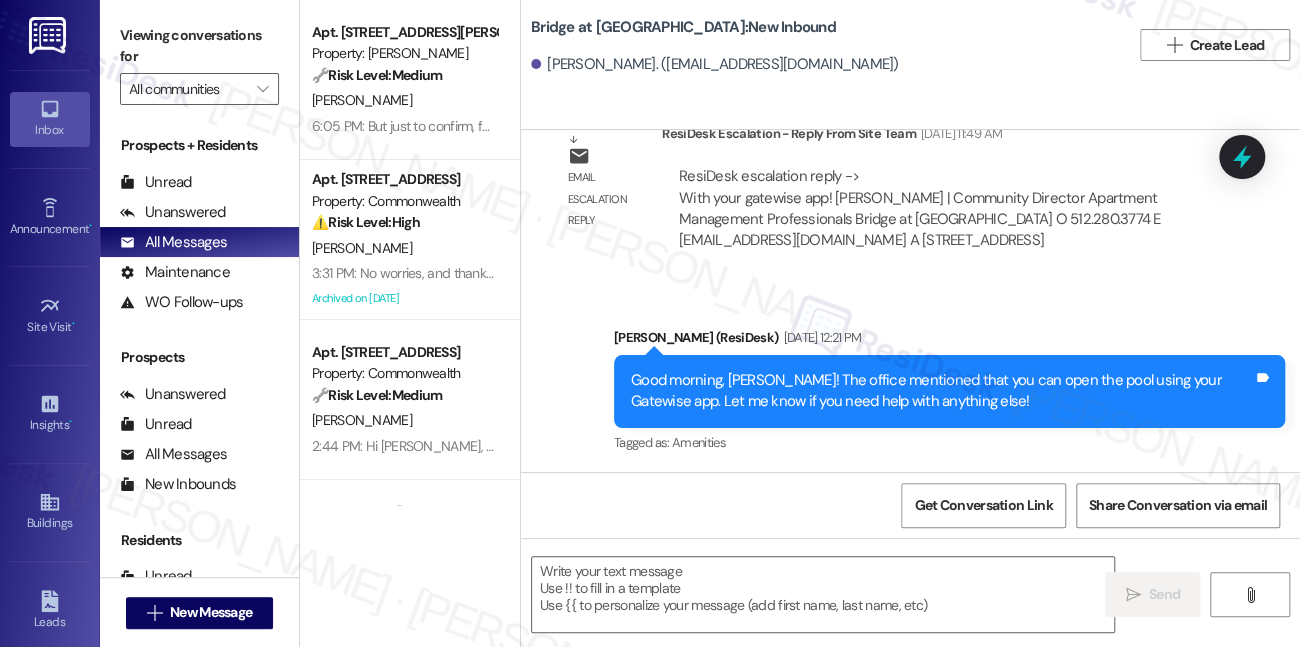 click on "Viewing conversations for All communities " at bounding box center (199, 62) 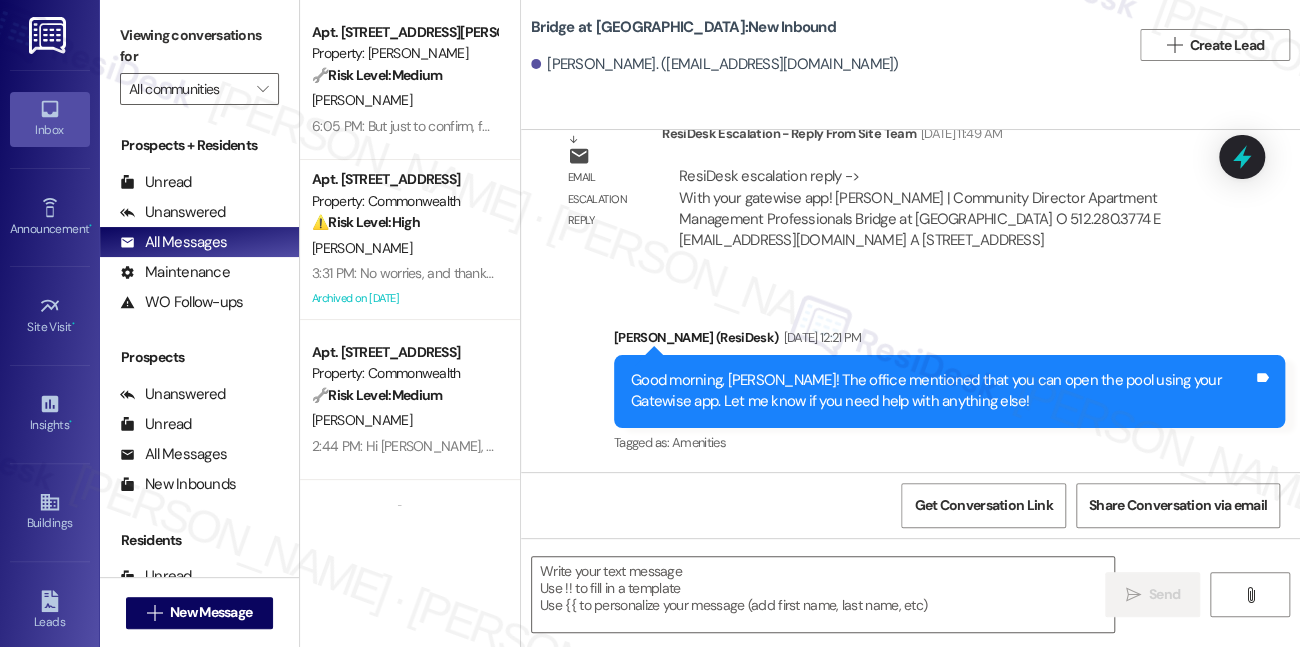 click on "Good morning, Demetris! The office mentioned that you can open the pool using your Gatewise app. Let me know if you need help with anything else!" at bounding box center [942, 391] 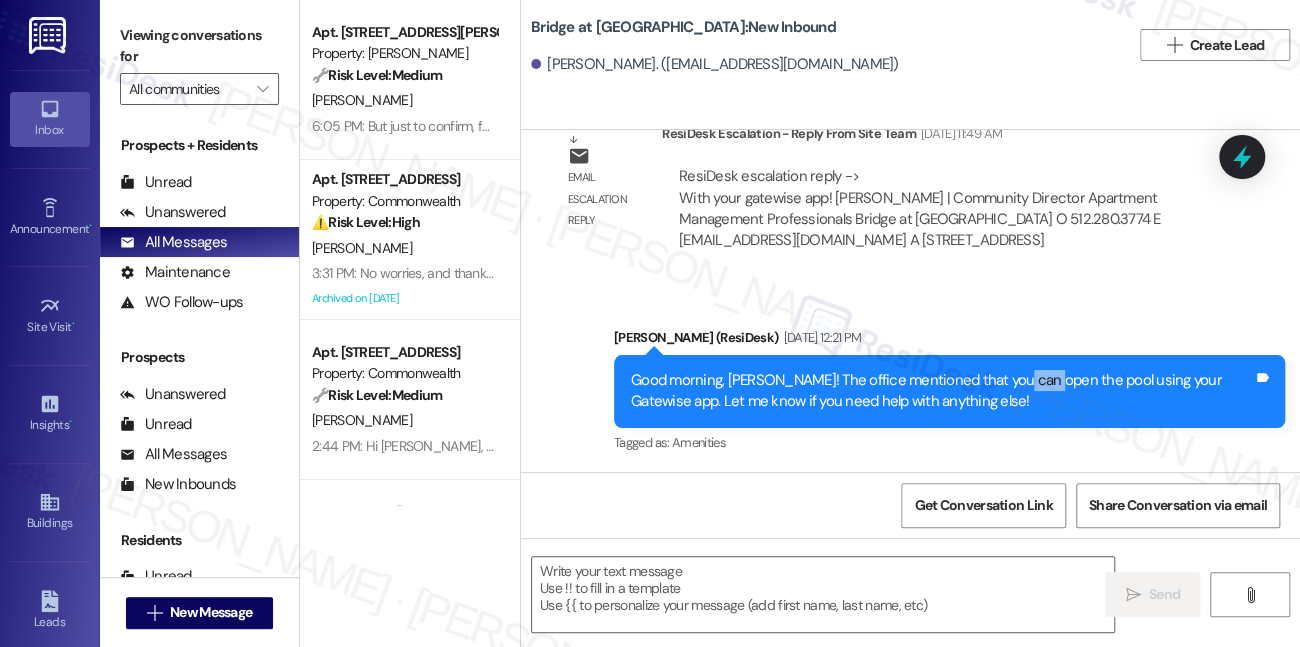 click on "Good morning, Demetris! The office mentioned that you can open the pool using your Gatewise app. Let me know if you need help with anything else!" at bounding box center [942, 391] 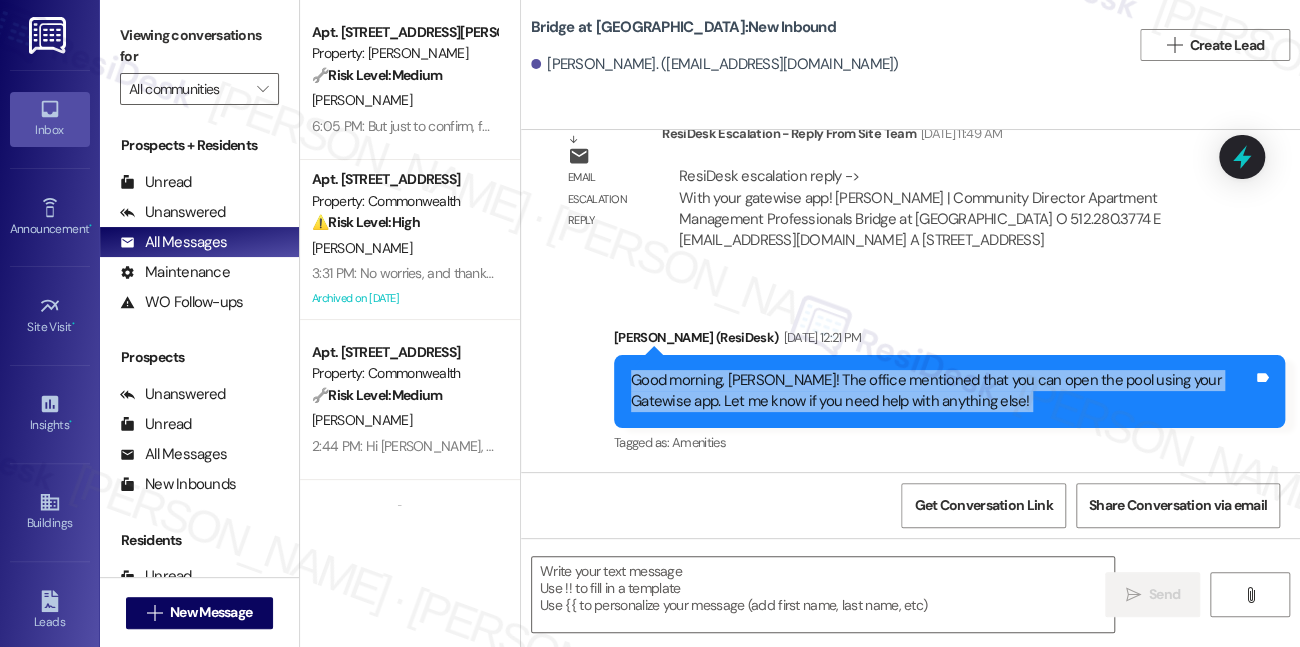 click on "Good morning, Demetris! The office mentioned that you can open the pool using your Gatewise app. Let me know if you need help with anything else!" at bounding box center (942, 391) 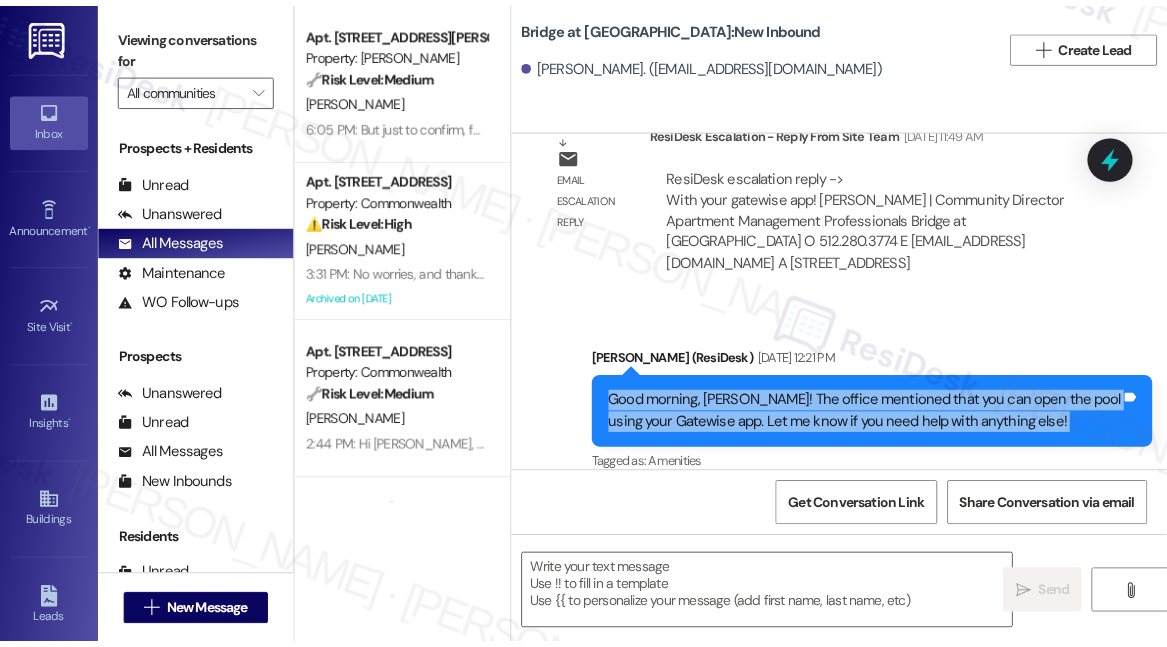 scroll, scrollTop: 1429, scrollLeft: 0, axis: vertical 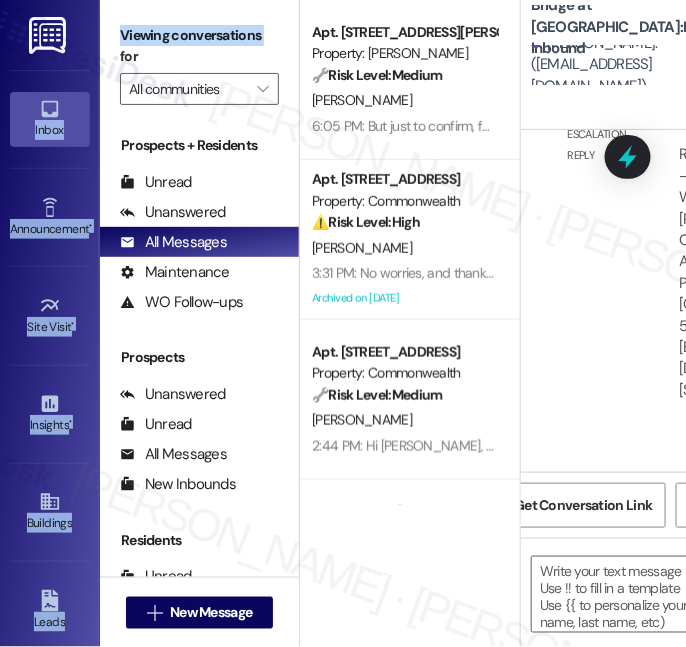 drag, startPoint x: 85, startPoint y: 64, endPoint x: 112, endPoint y: 63, distance: 27.018513 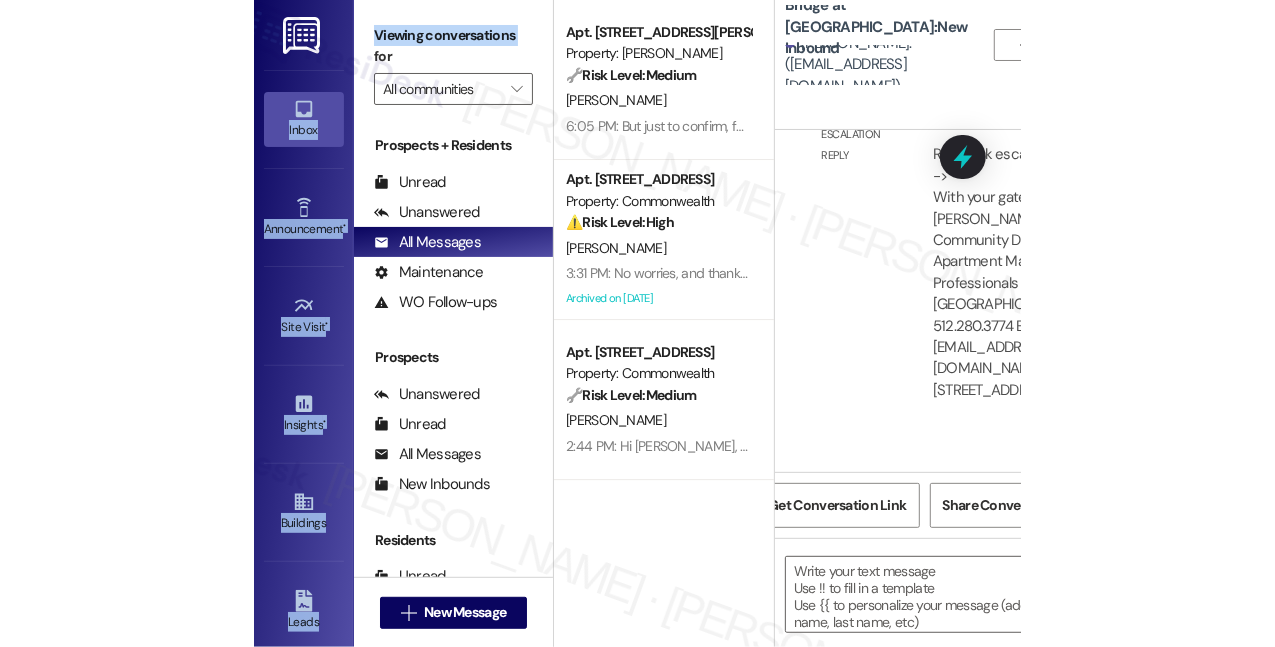 scroll, scrollTop: 1150, scrollLeft: 0, axis: vertical 